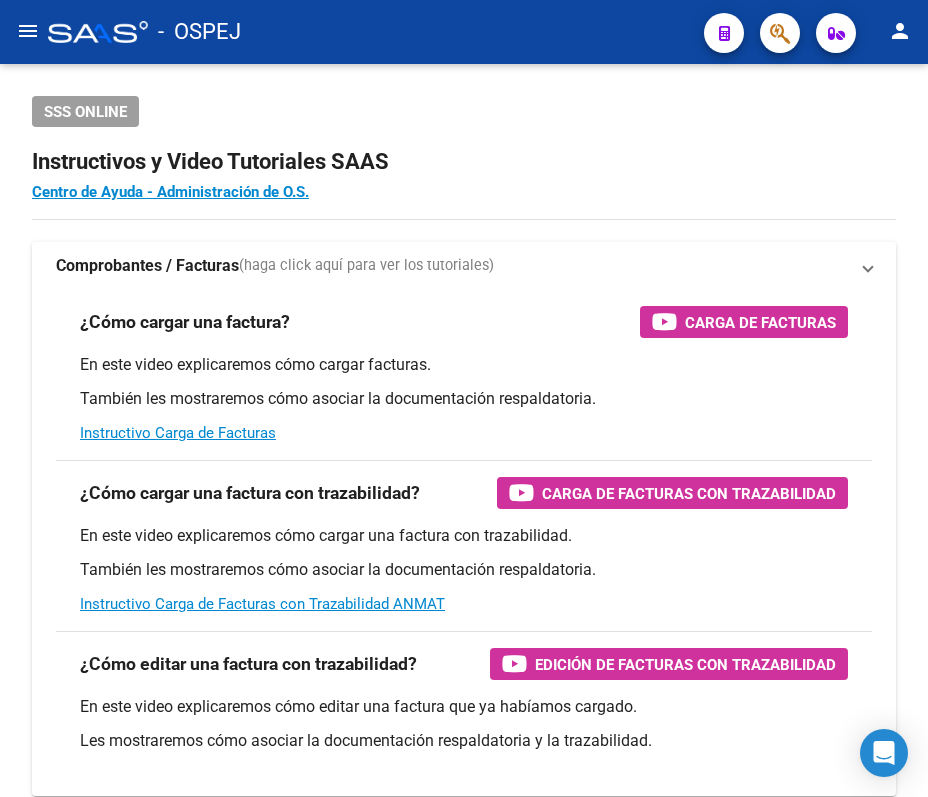 scroll, scrollTop: 0, scrollLeft: 0, axis: both 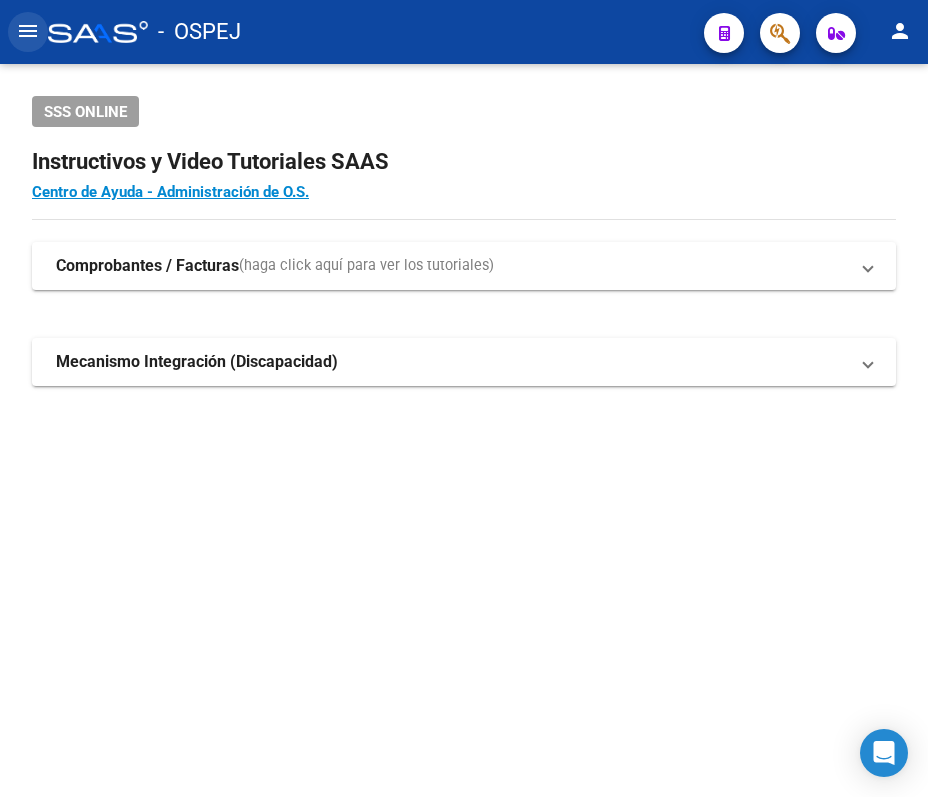 click on "menu" 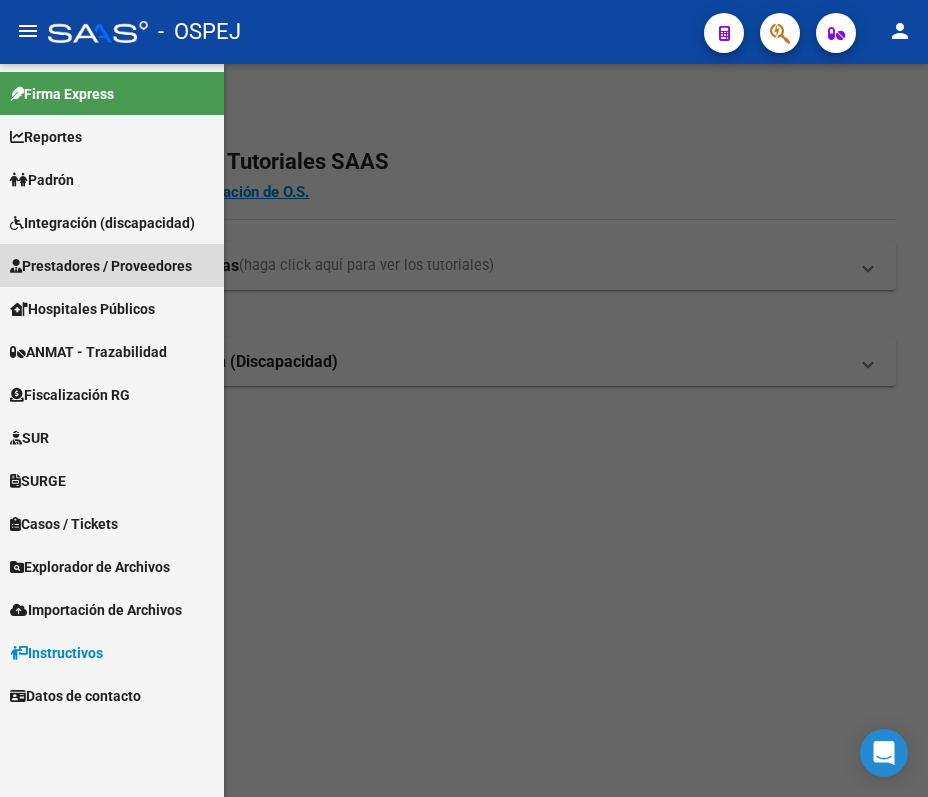 click on "Prestadores / Proveedores" at bounding box center (101, 266) 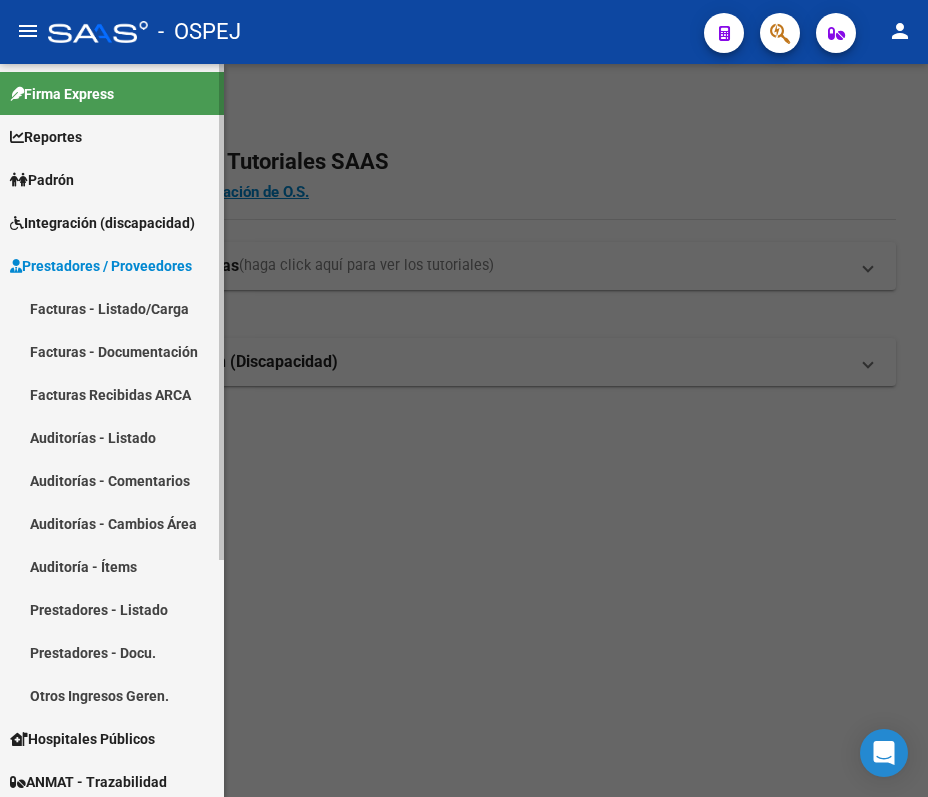 click on "Auditorías - Listado" at bounding box center (112, 437) 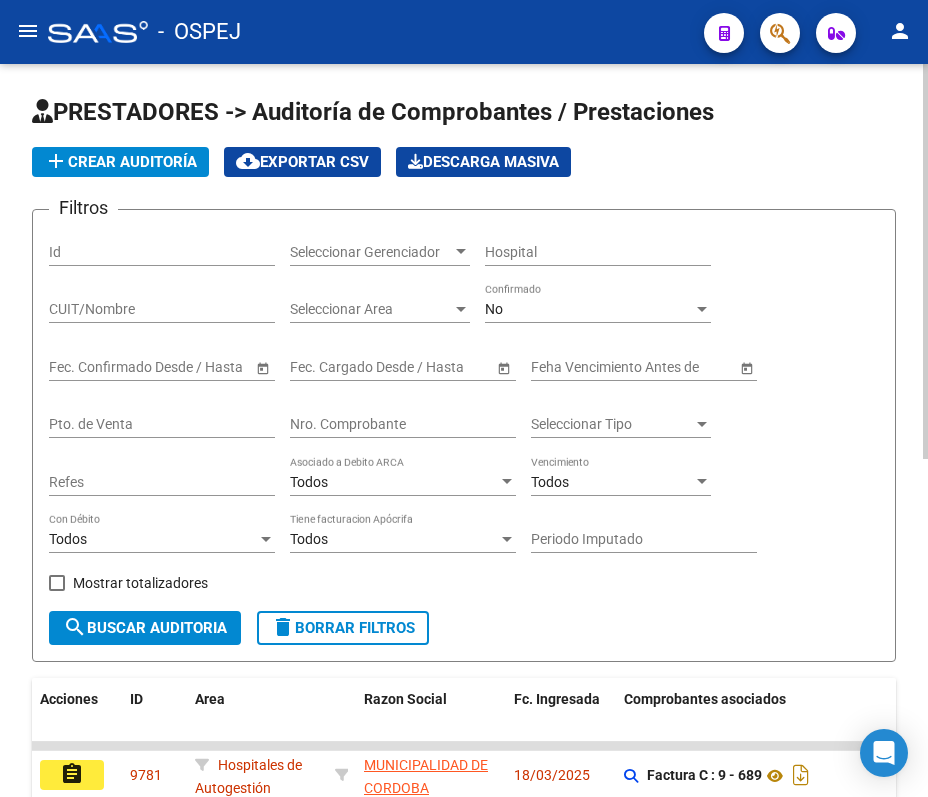 click on "No Confirmado" 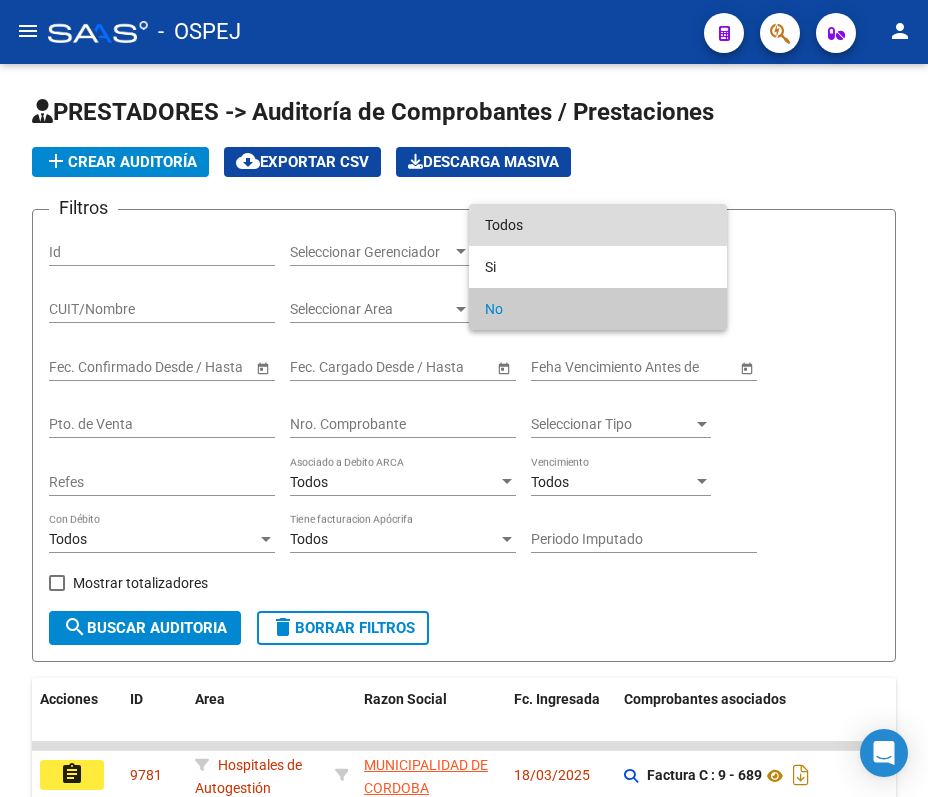 click on "Todos" at bounding box center [598, 225] 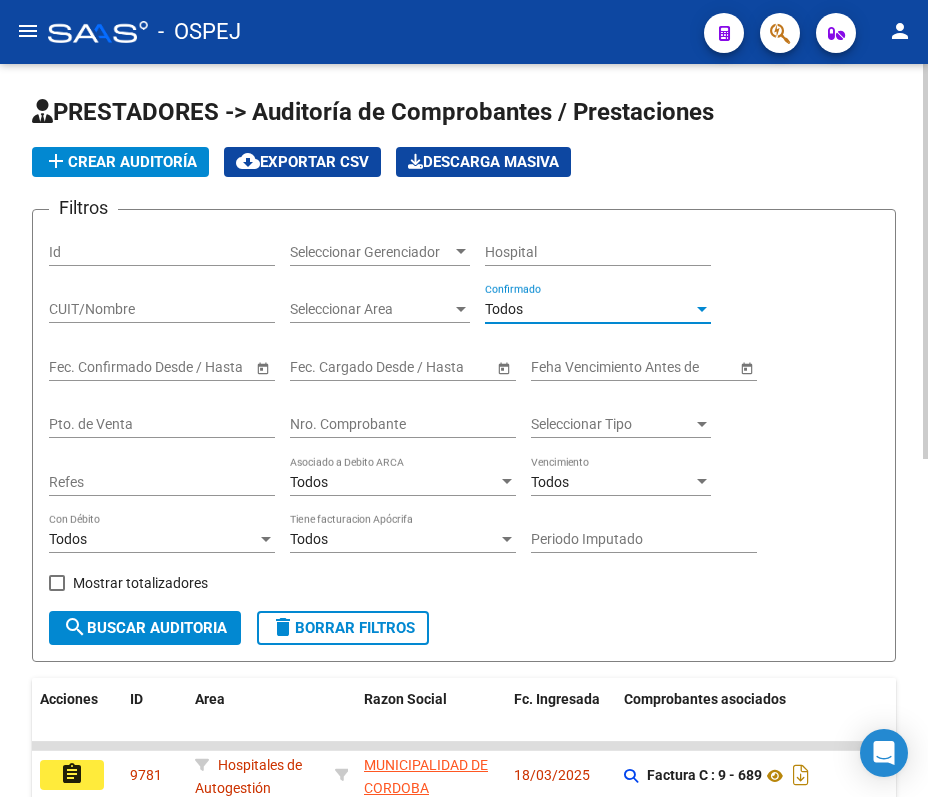 click on "Nro. Comprobante" at bounding box center [403, 424] 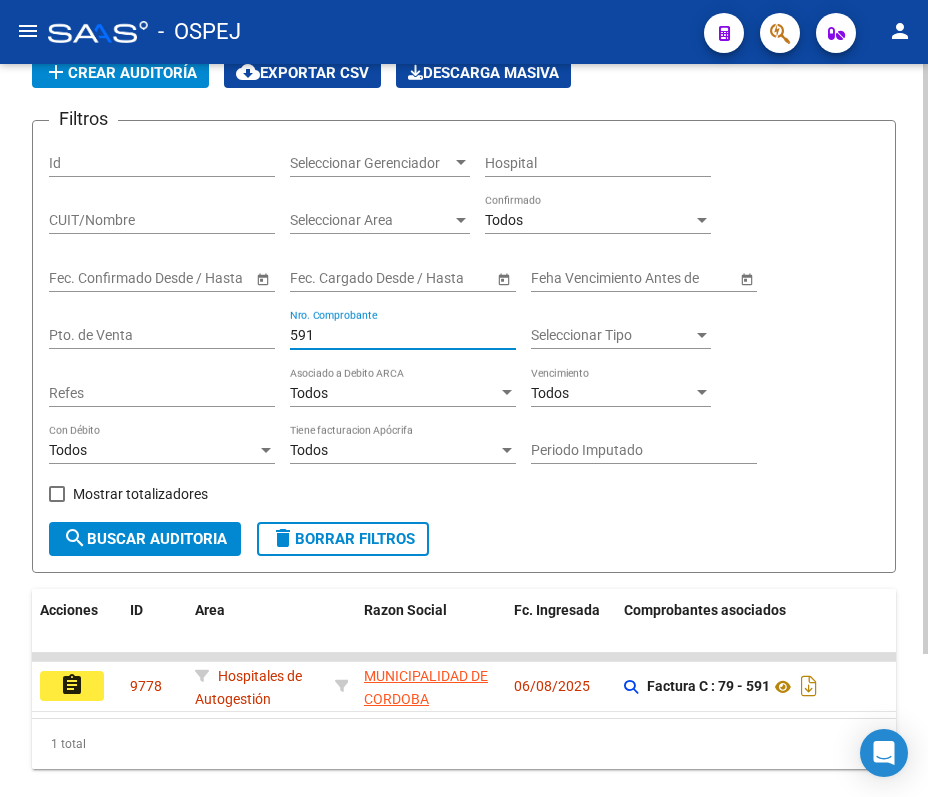 scroll, scrollTop: 177, scrollLeft: 0, axis: vertical 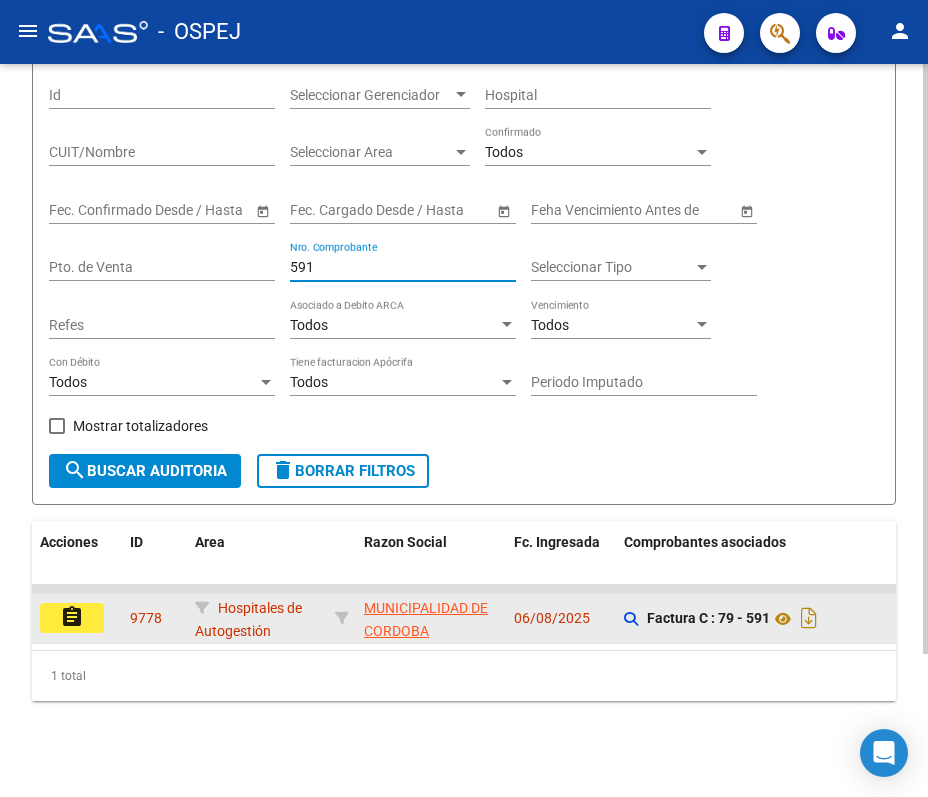type on "591" 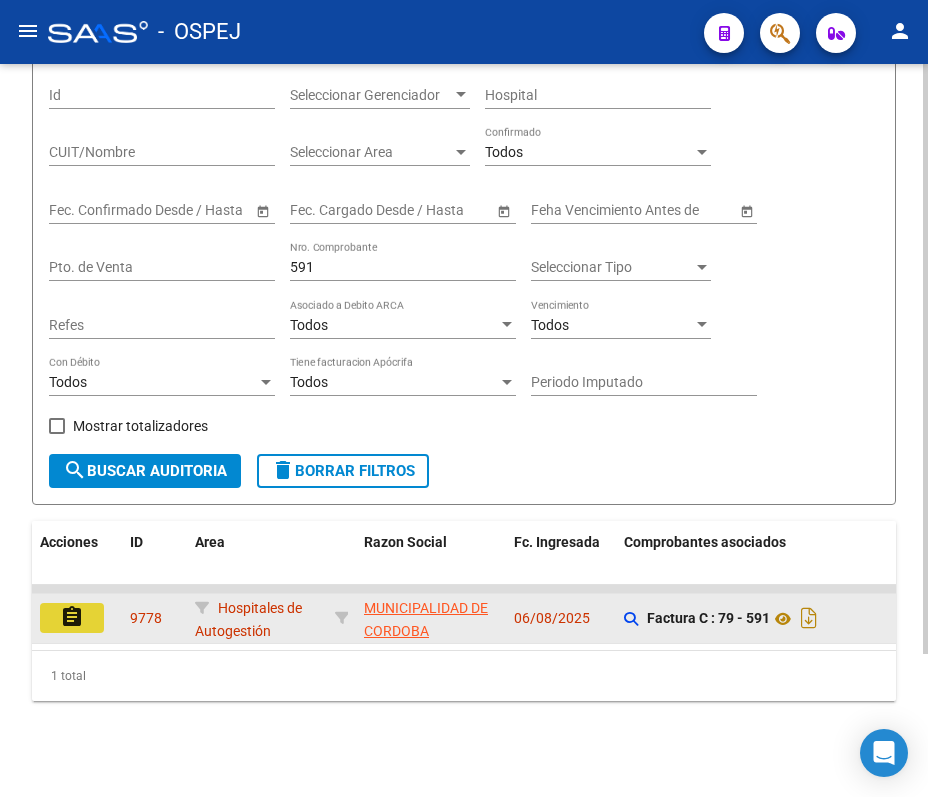 click on "assignment" 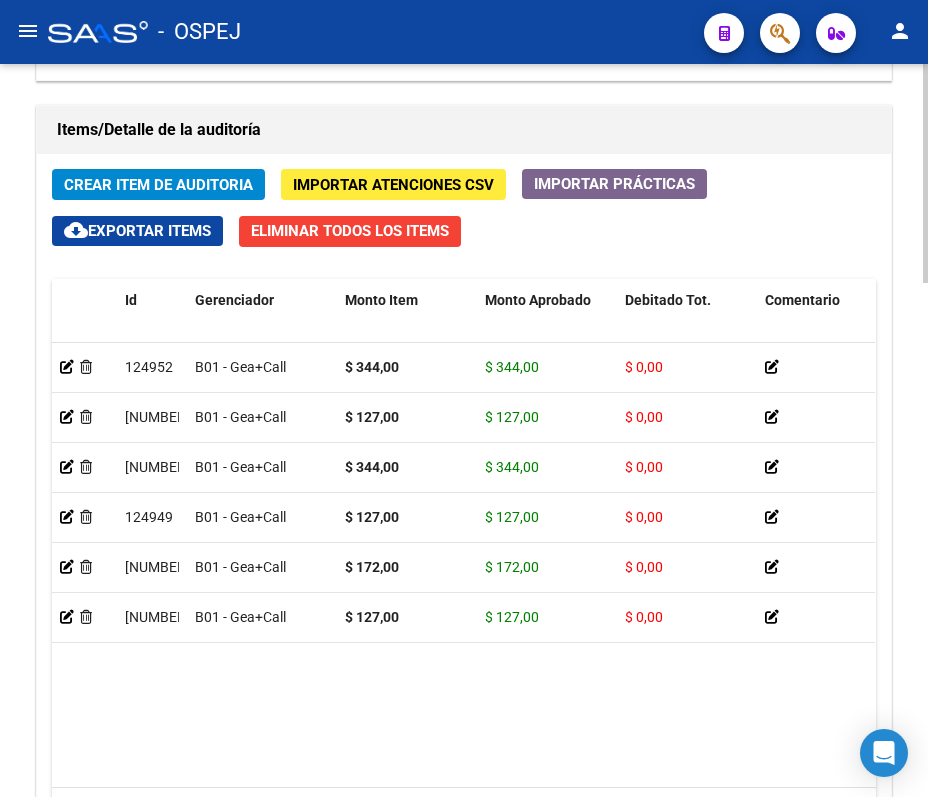scroll, scrollTop: 1600, scrollLeft: 0, axis: vertical 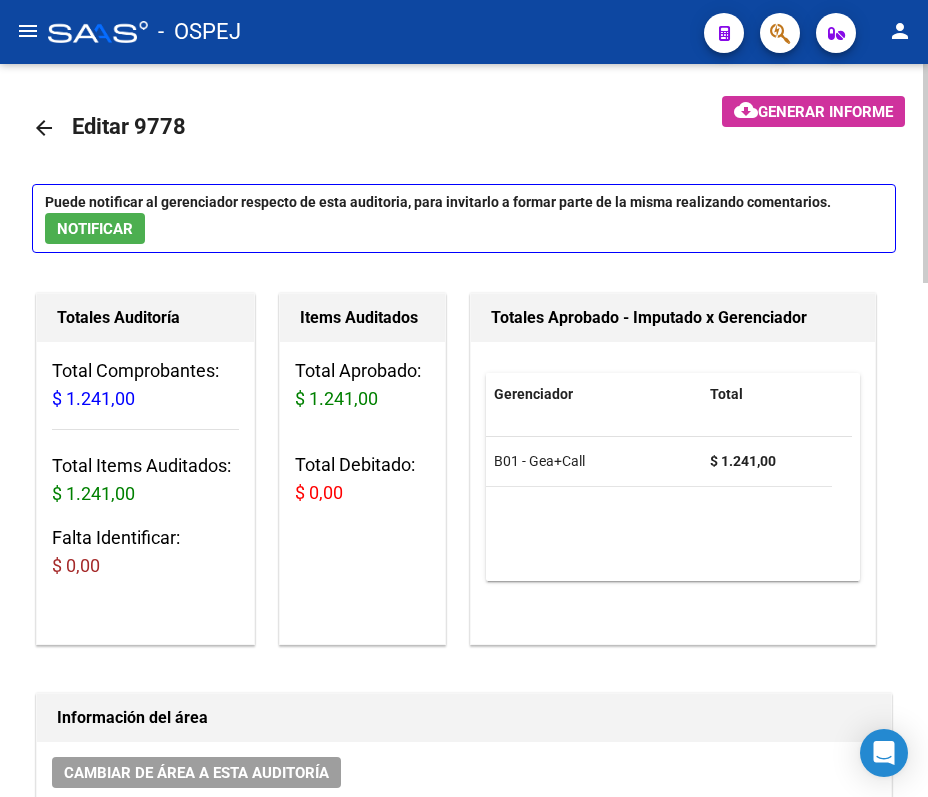 click on "arrow_back Editar [NUMBER] cloud_download Generar informe Puede notificar al gerenciador respecto de esta auditoria, para invitarlo a formar parte de la misma realizando comentarios. NOTIFICAR Totales Auditoría Total Comprobantes: $ 1.241,00 Totales Items Auditados: $ 1.241,00 Falta Identificar: $ 0,00 Items Auditados Total Aprobado: $ 1.241,00 Total Debitado: $ 0,00 Totales Aprobado - Imputado x Gerenciador Gerenciador Total B01 - Gea+Call $ 1.241,00 Información del área Cambiar de área a esta auditoría Area * Hospitales de Autogestión Seleccionar area Comentario Ingresar comentario save Guardar Comentario Comprobantes Asociados a la Auditoría Agregar Comprobante cloud_download Exportar Comprobantes ID CAE Razon Social CPBT Monto Fecha Cpbt Fecha Recibido Doc Respaldatoria Doc Trazabilidad Expte. Interno Creado Usuario $ 1.241,00 MUNICIPALIDAD DE CORDOBA Factura C: 79 - 591 $ 1.241,00 [DATE] [DATE] [DATE] [FIRST] [LAST] - [EMAIL] Id Monto Item" 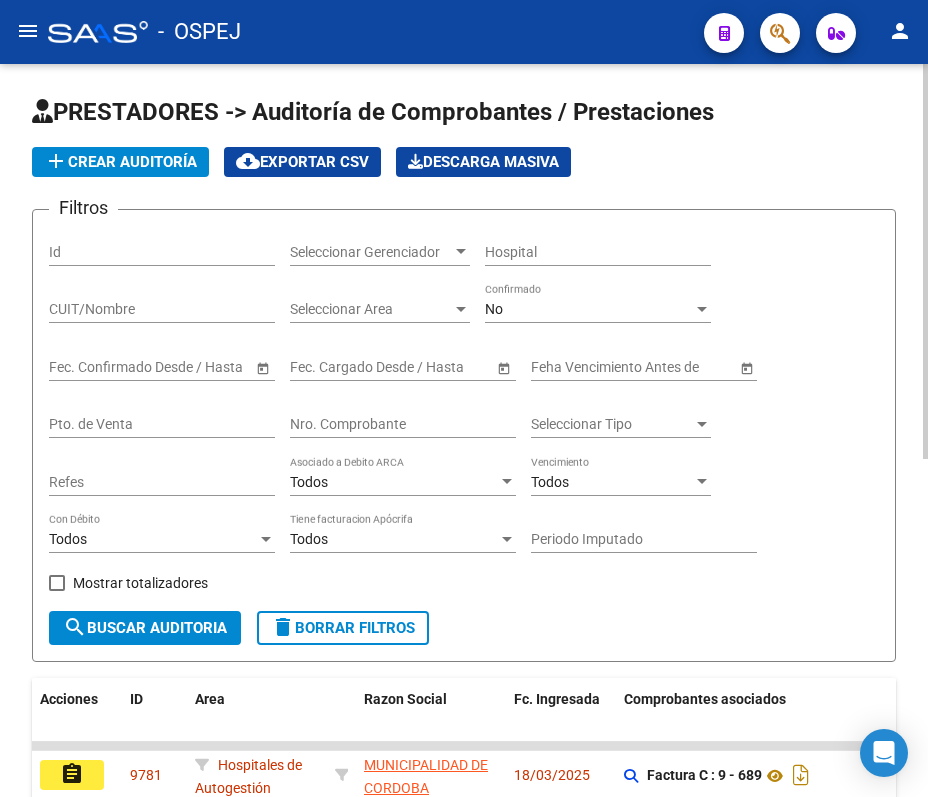 click on "Hospital" 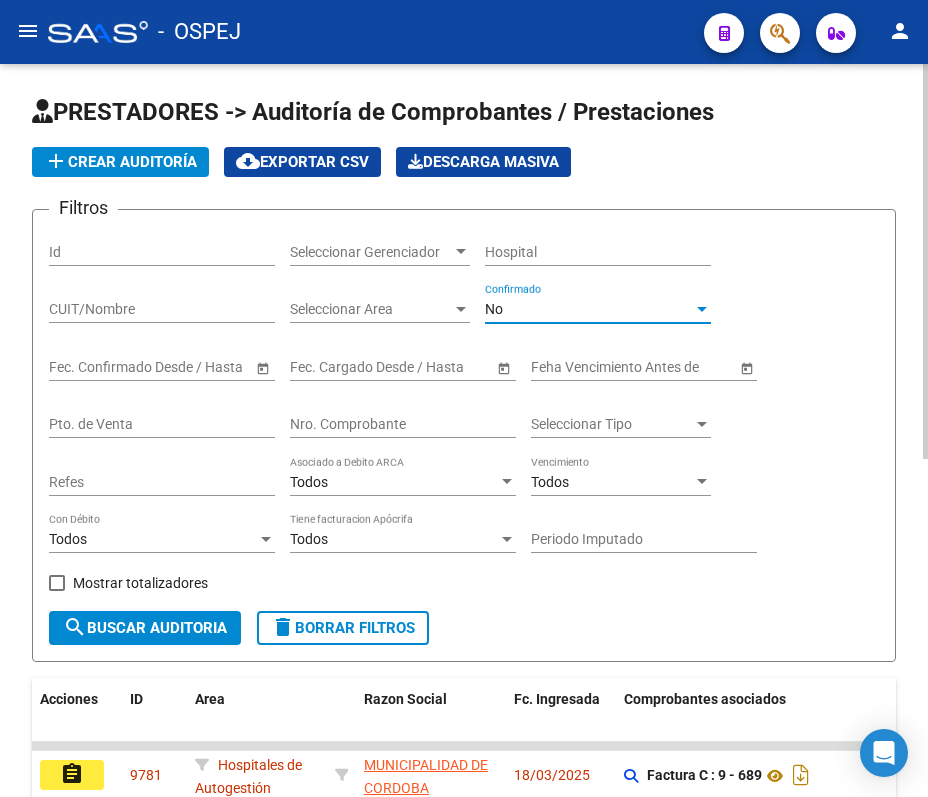 click on "No" at bounding box center [589, 309] 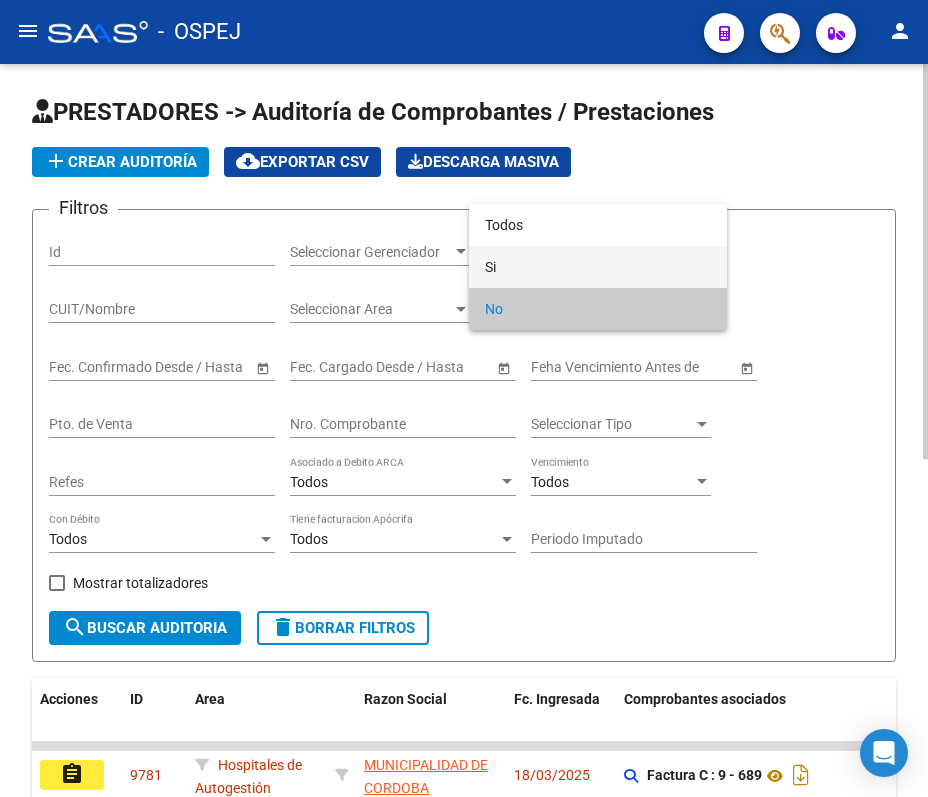 click on "Si" at bounding box center (598, 267) 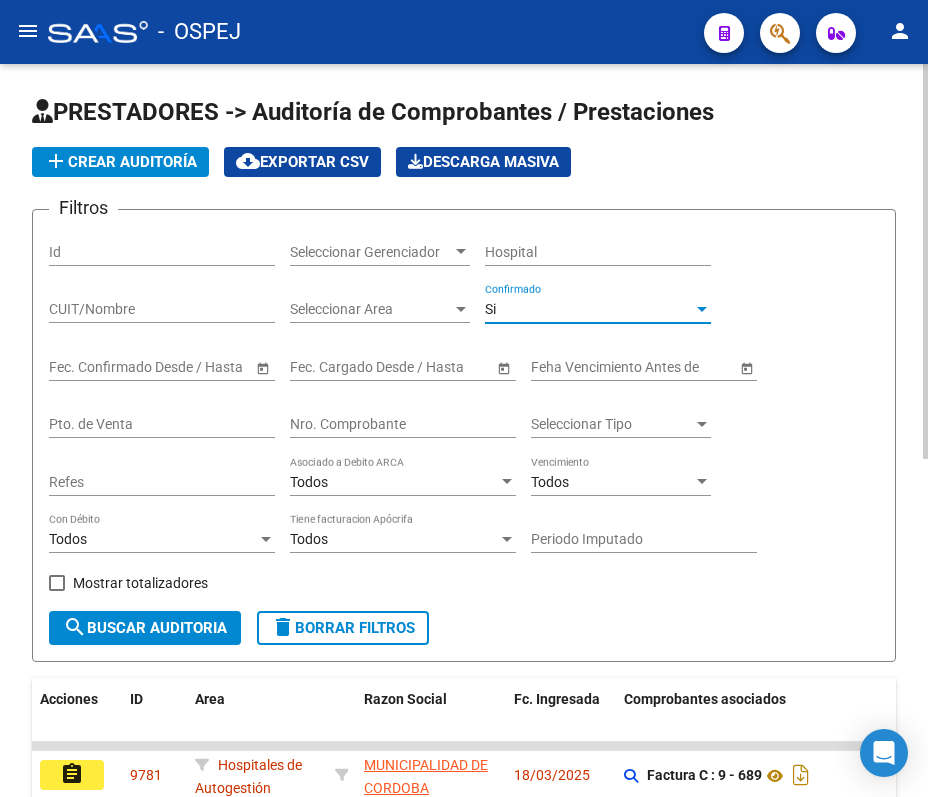click on "Si" at bounding box center [589, 309] 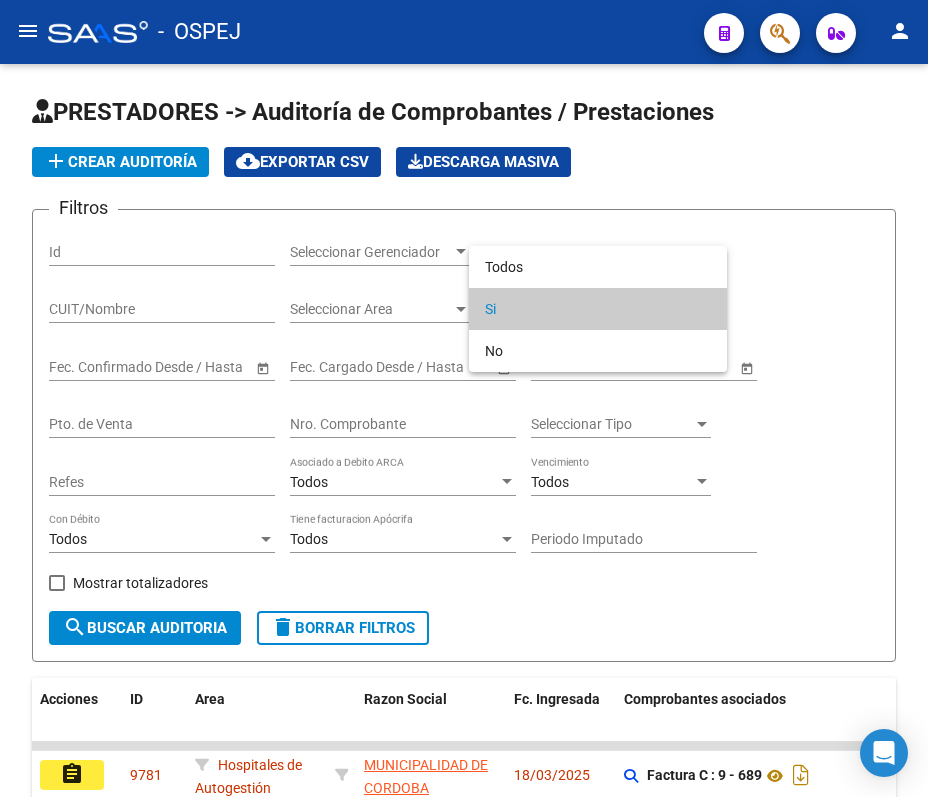 click at bounding box center (464, 398) 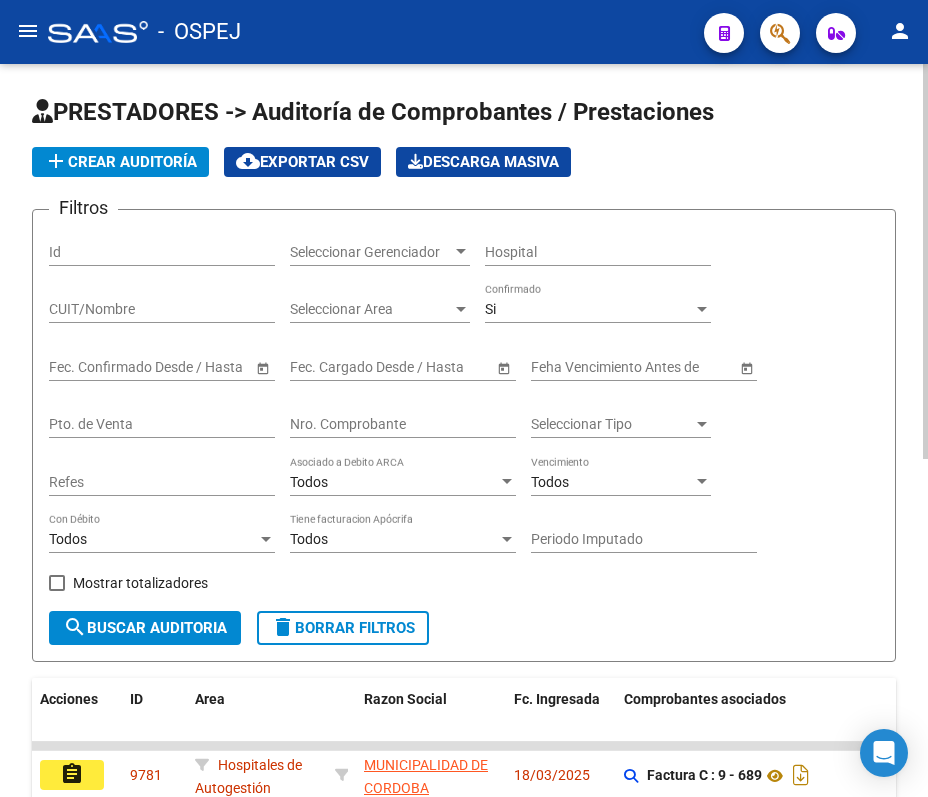 click on "Si Confirmado" 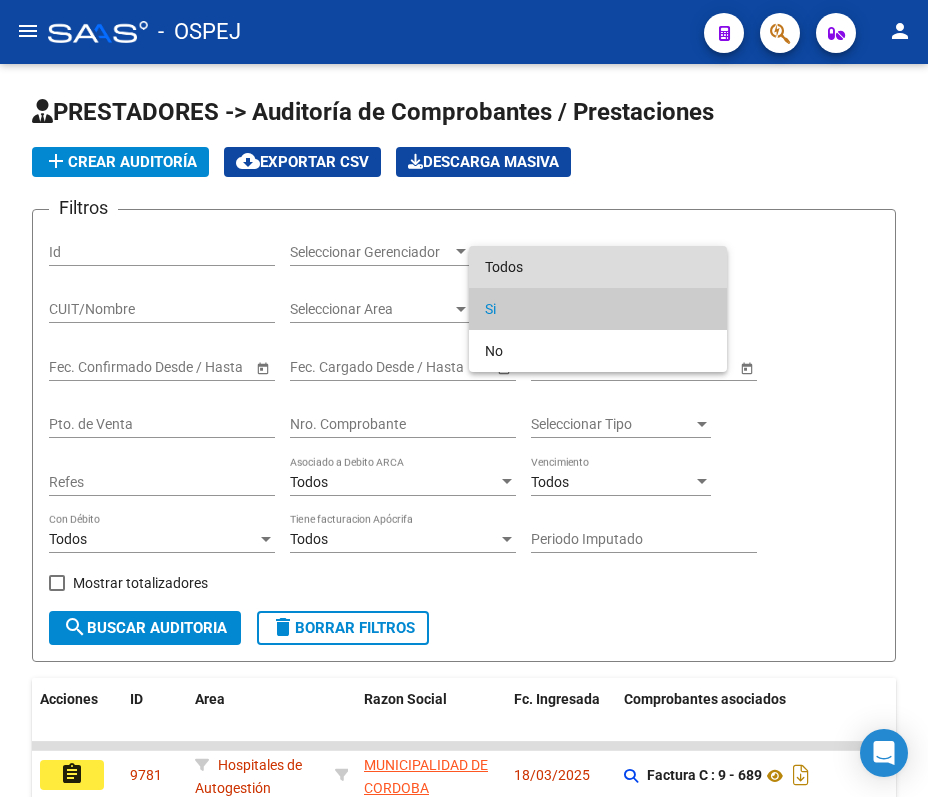click on "Todos" at bounding box center [598, 267] 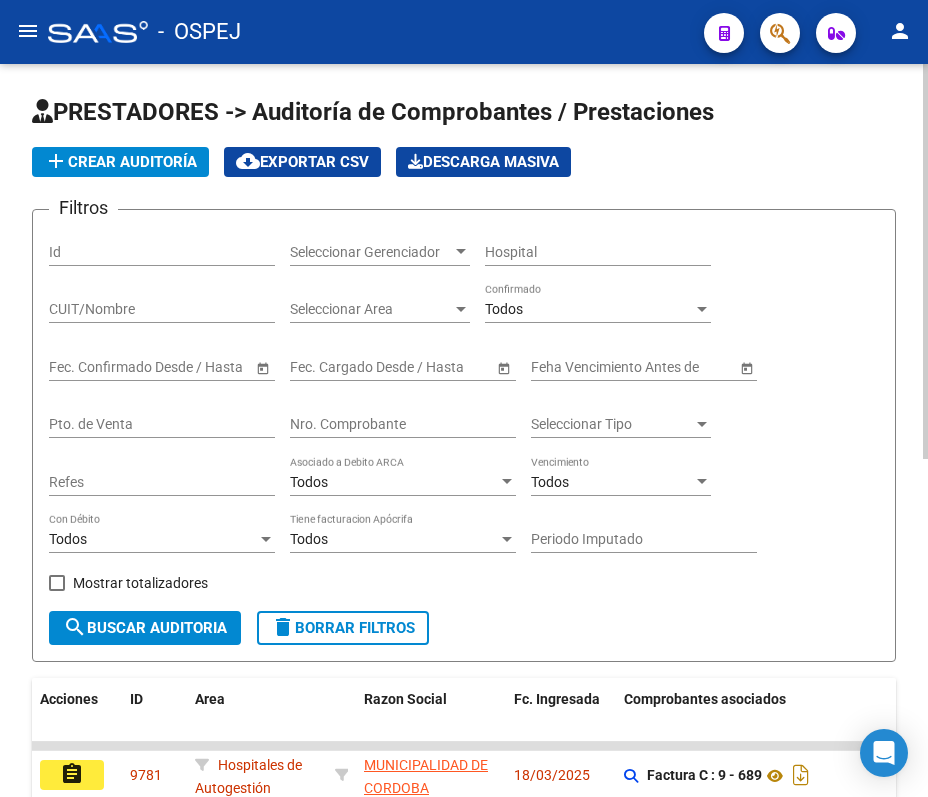 click on "Nro. Comprobante" 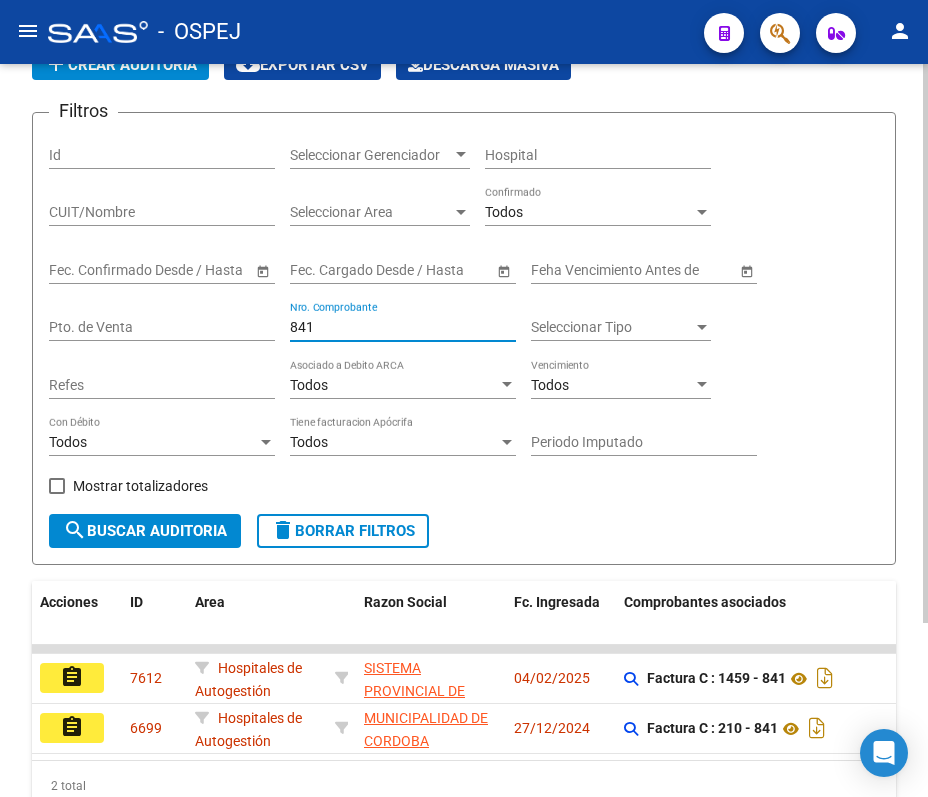 scroll, scrollTop: 133, scrollLeft: 0, axis: vertical 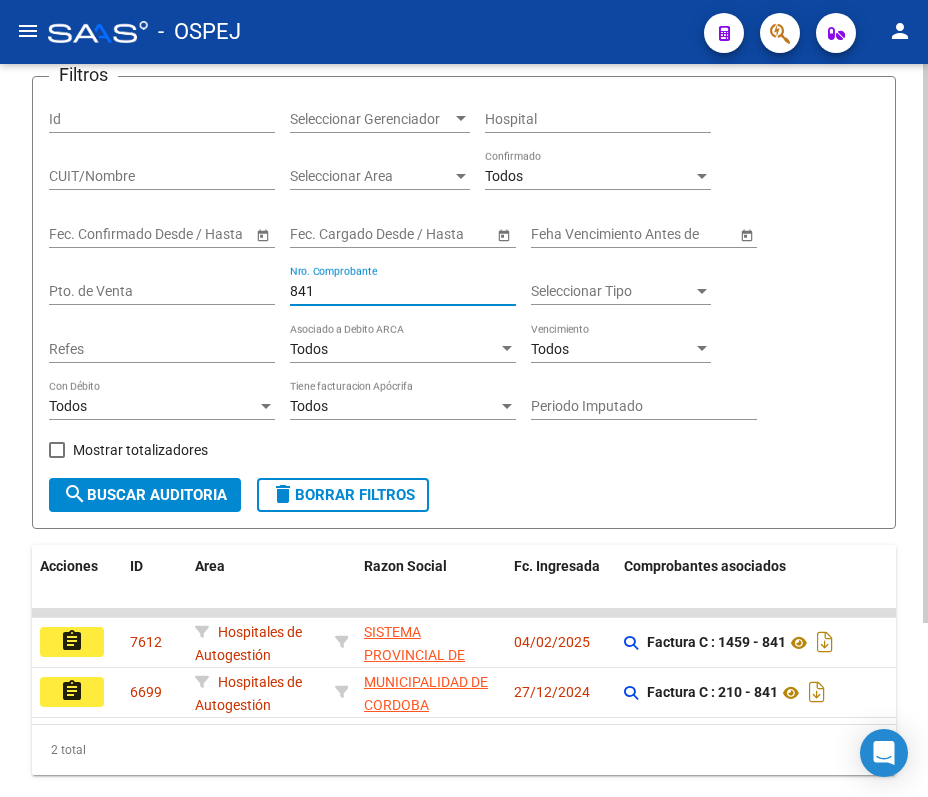 type on "841" 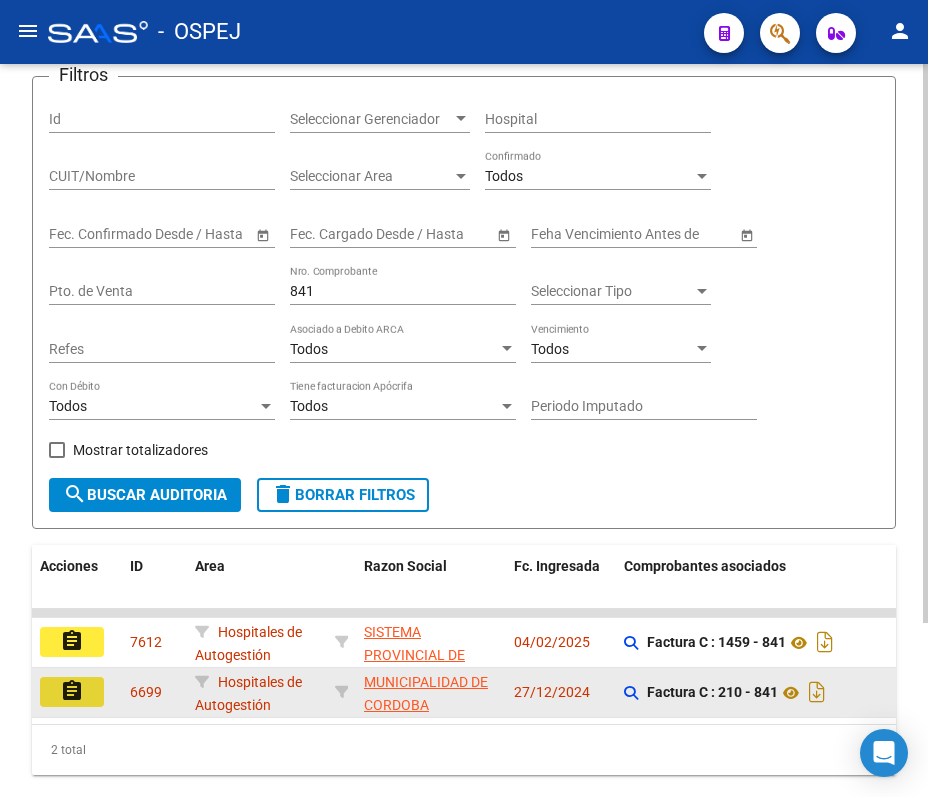 click on "assignment" 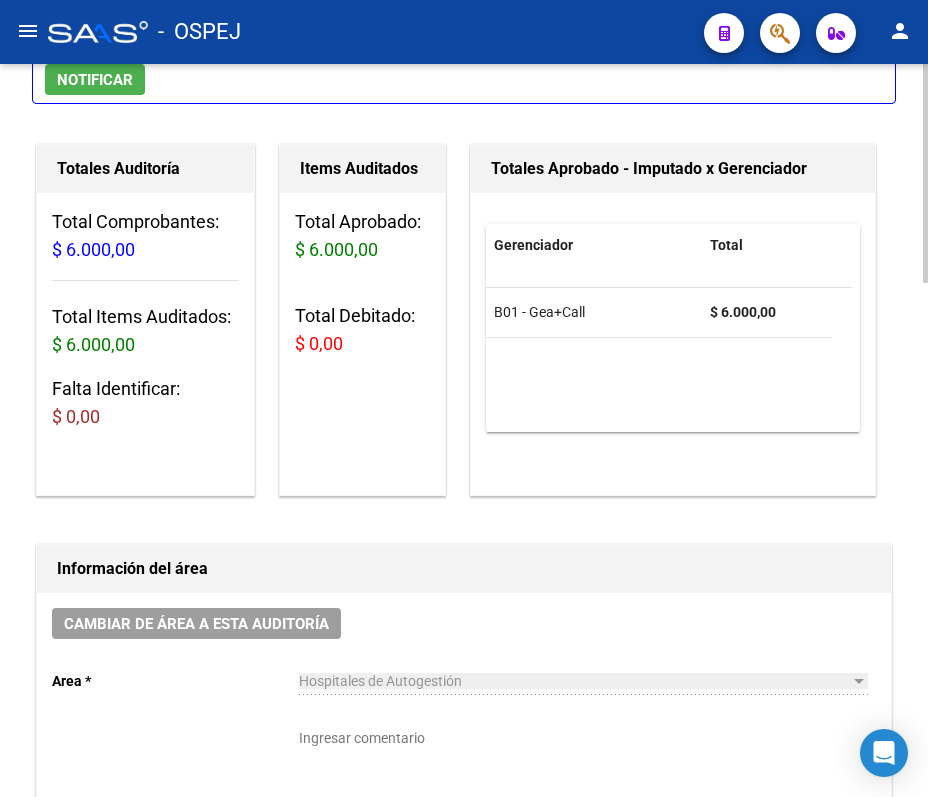scroll, scrollTop: 0, scrollLeft: 0, axis: both 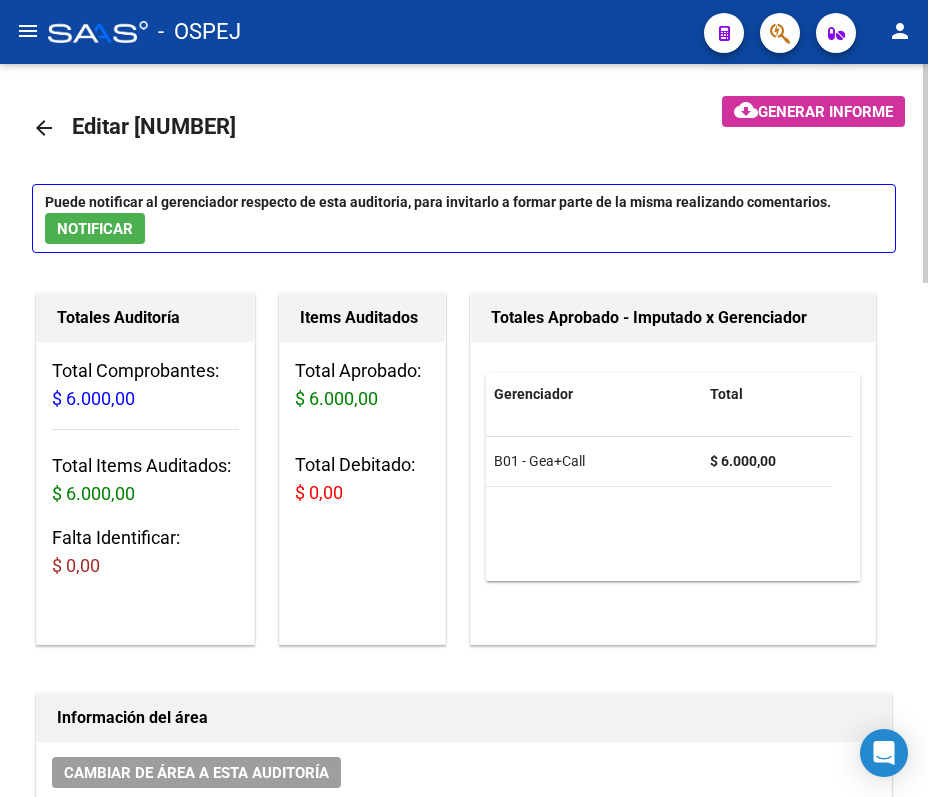 click on "arrow_back" 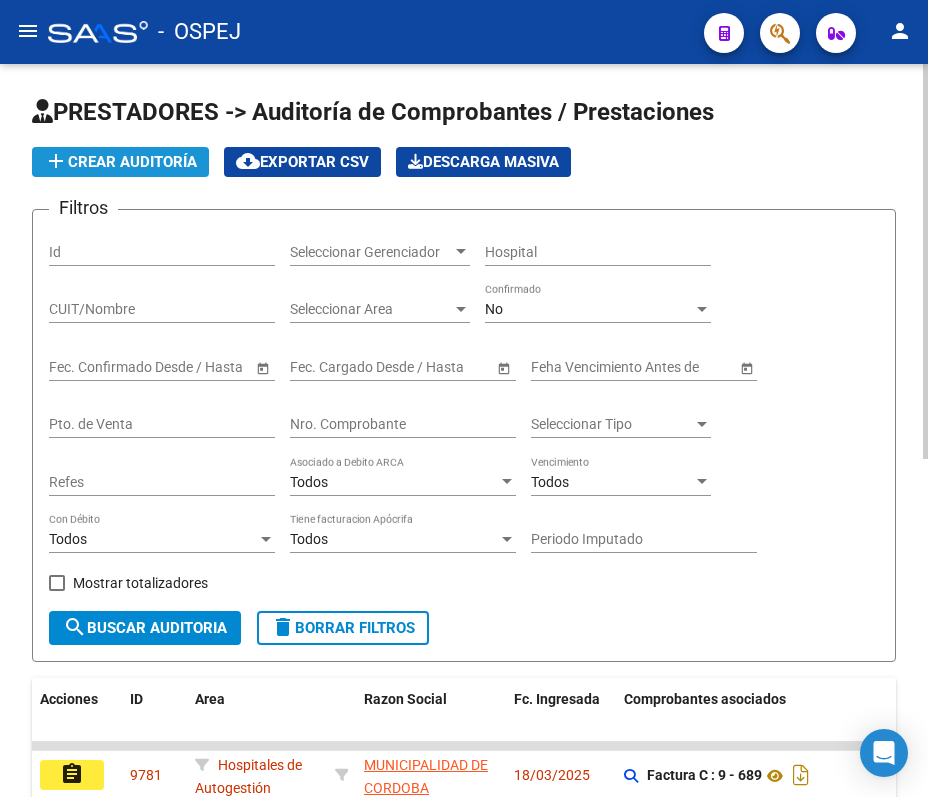 click on "add  Crear Auditoría" 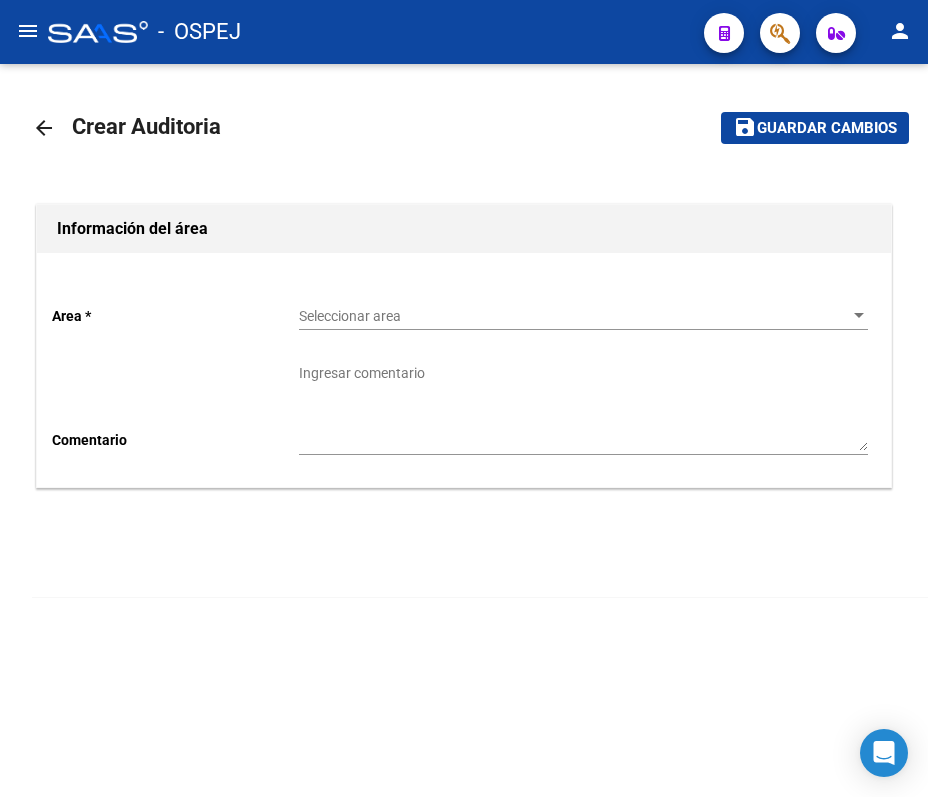 click on "Seleccionar area Seleccionar area" 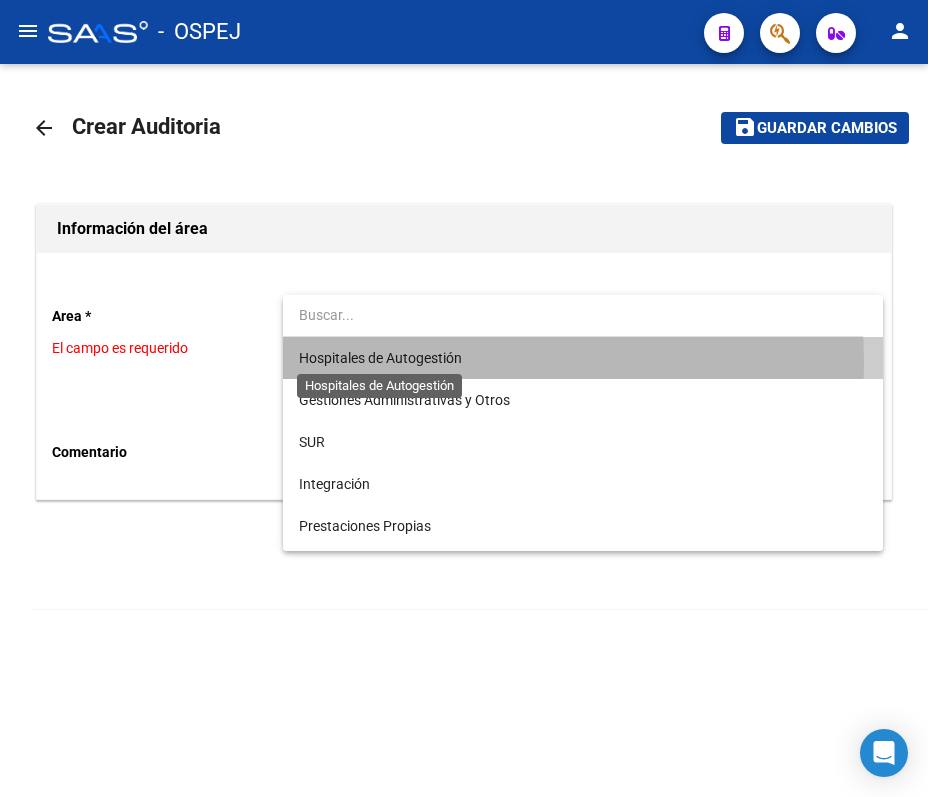 click on "Hospitales de Autogestión" at bounding box center [380, 358] 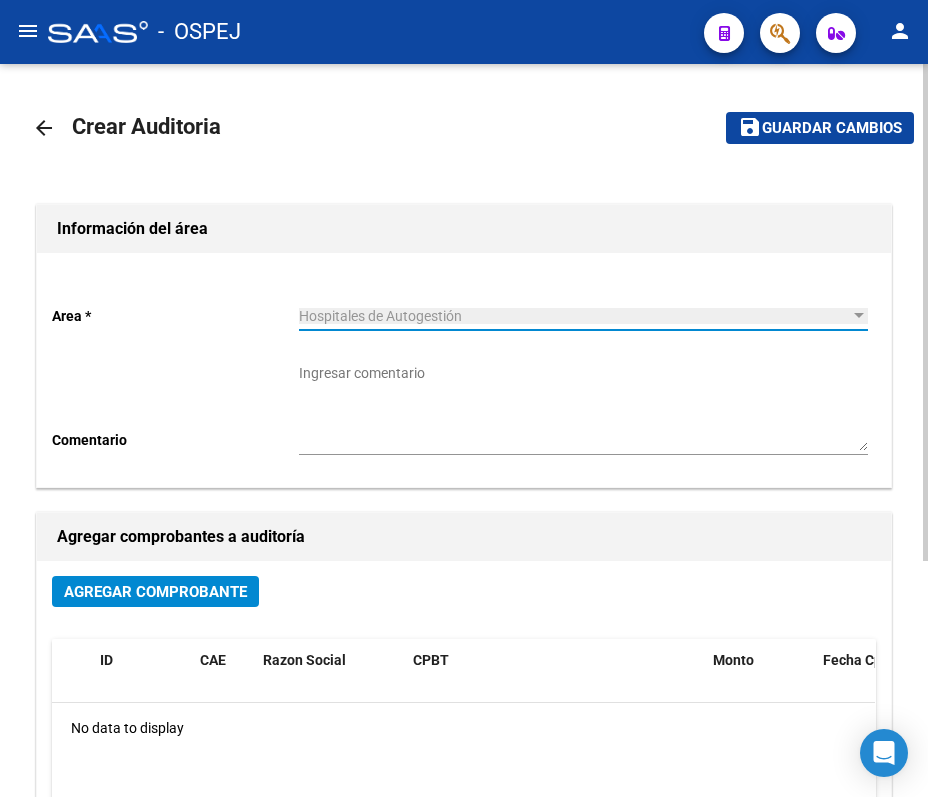 click on "Agregar Comprobante" 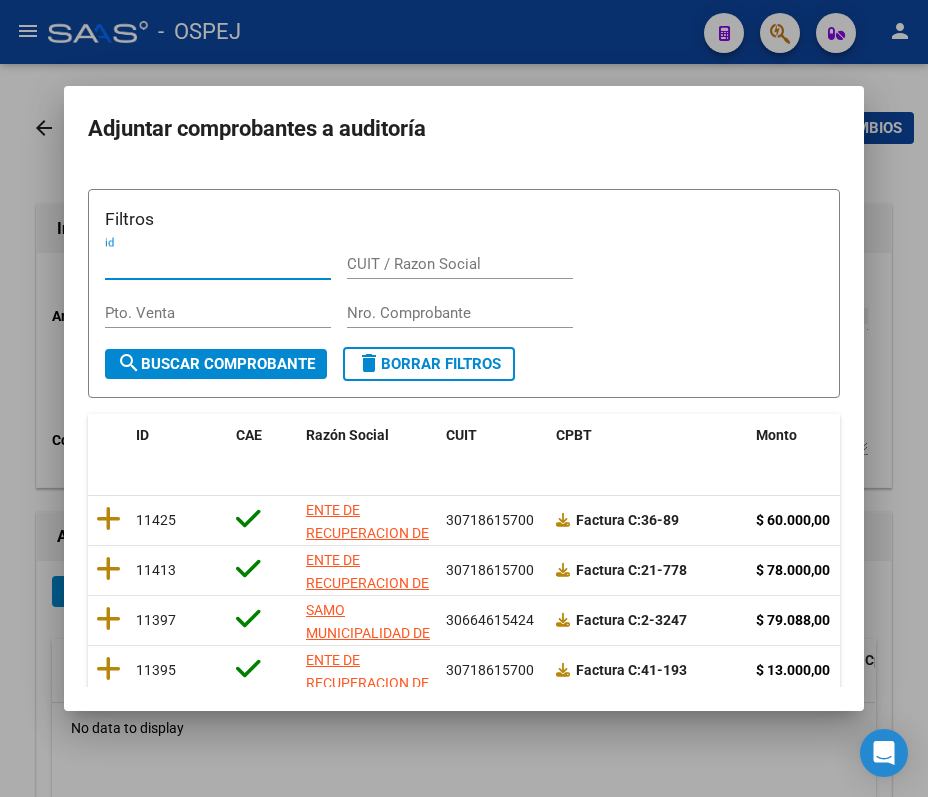 click on "Nro. Comprobante" at bounding box center [460, 313] 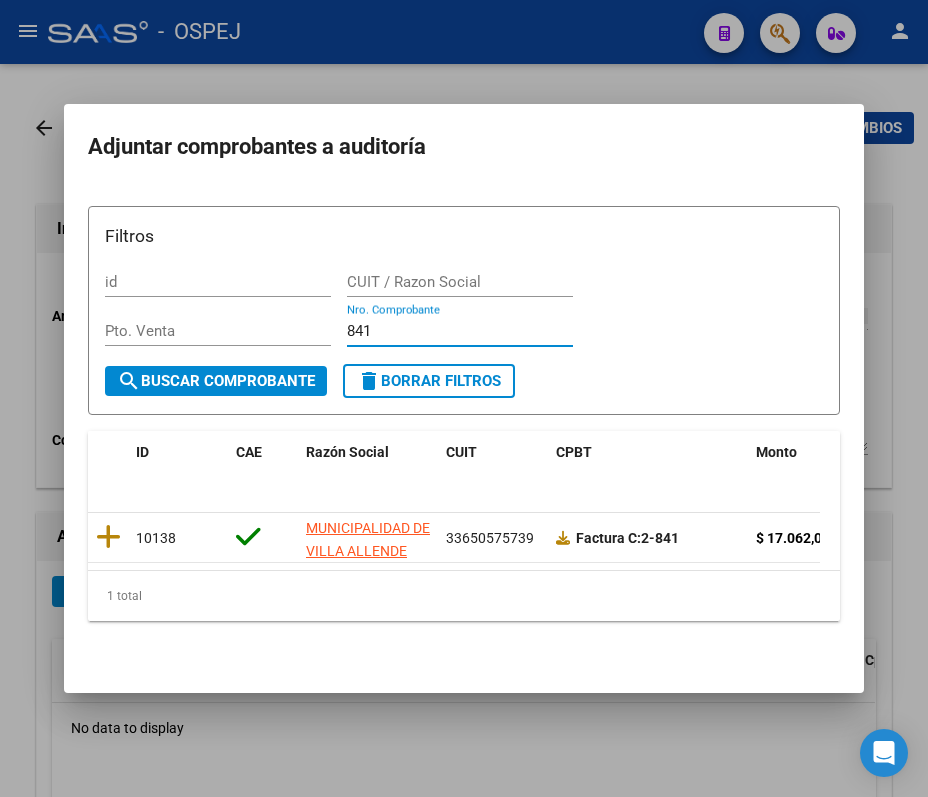 type on "841" 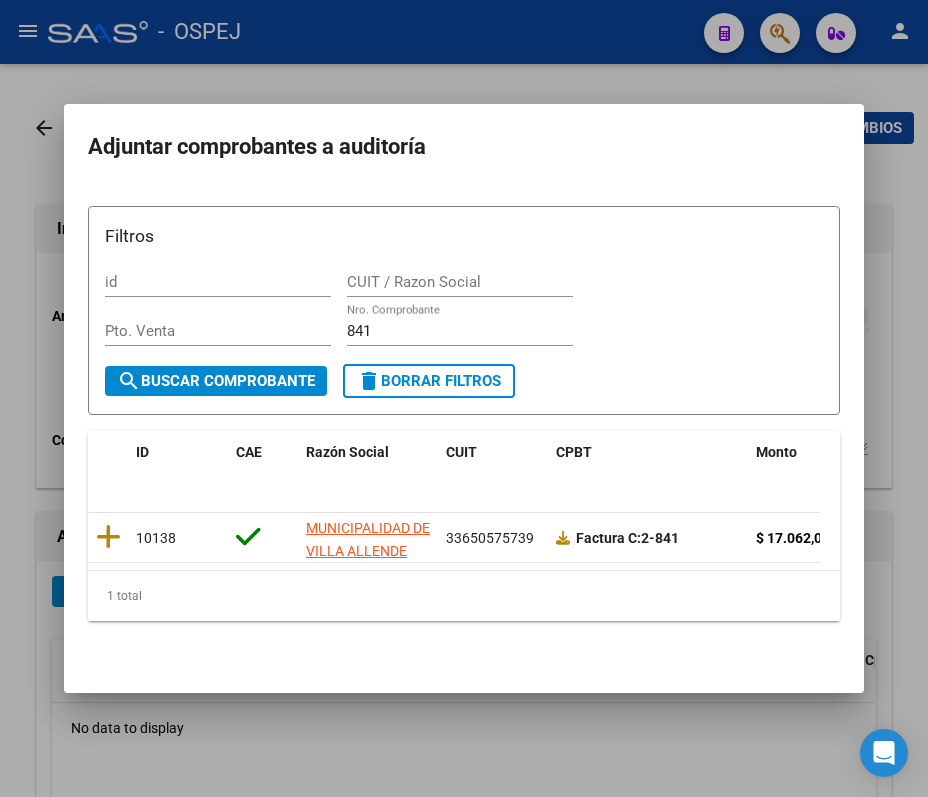 click at bounding box center (464, 398) 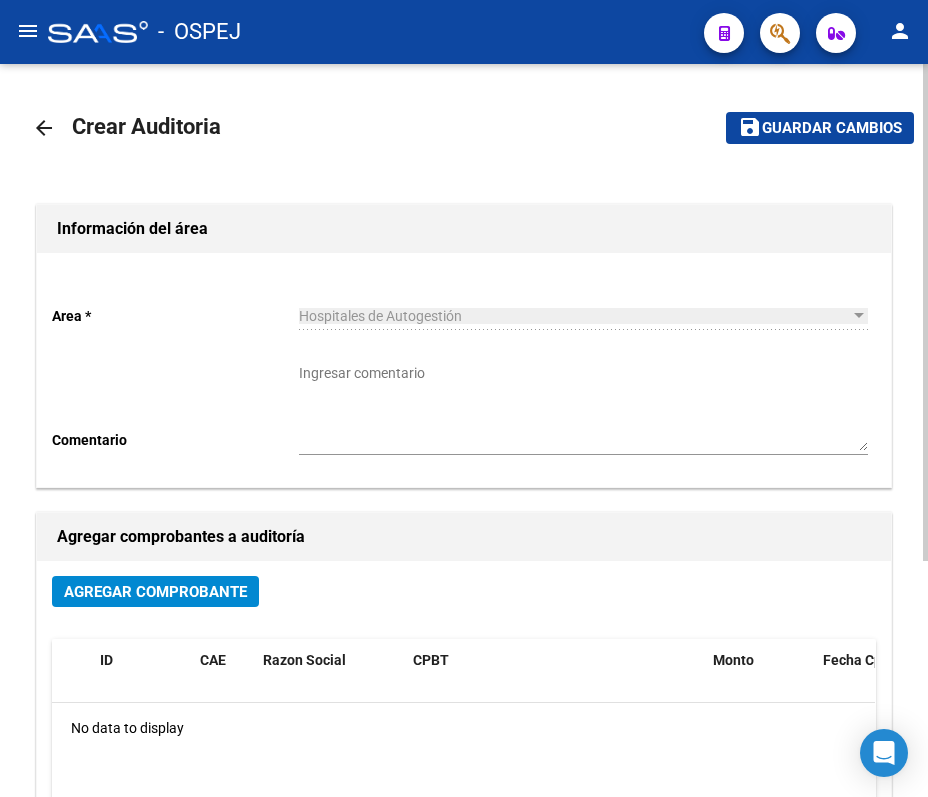 click on "arrow_back" 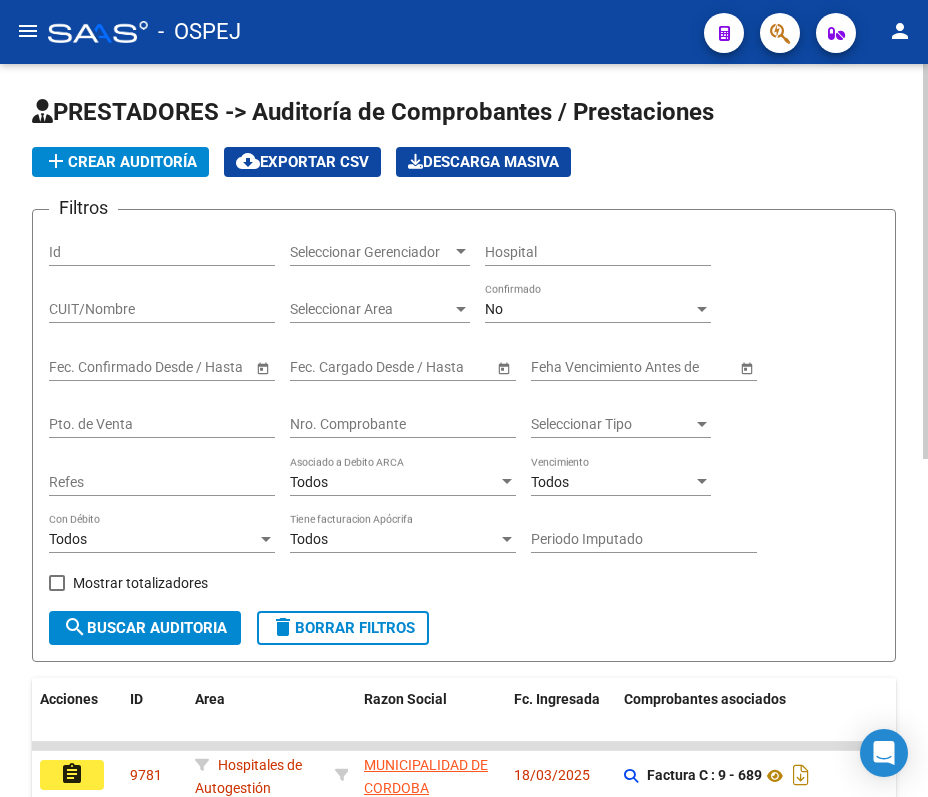 click on "menu" 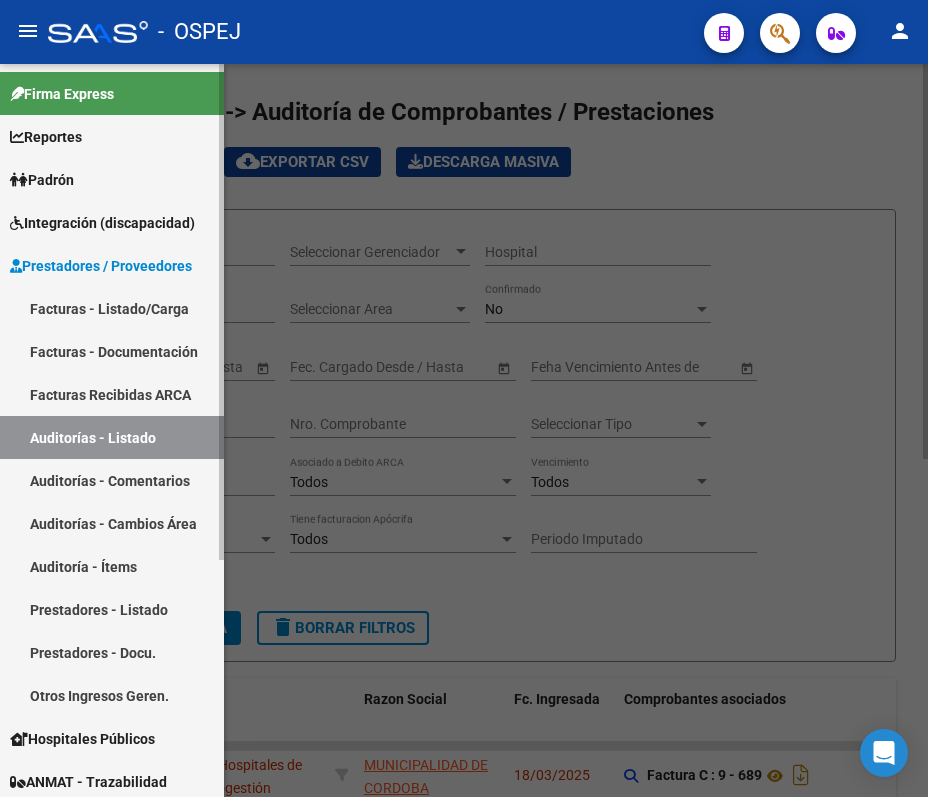 click on "Facturas - Listado/Carga" at bounding box center (112, 308) 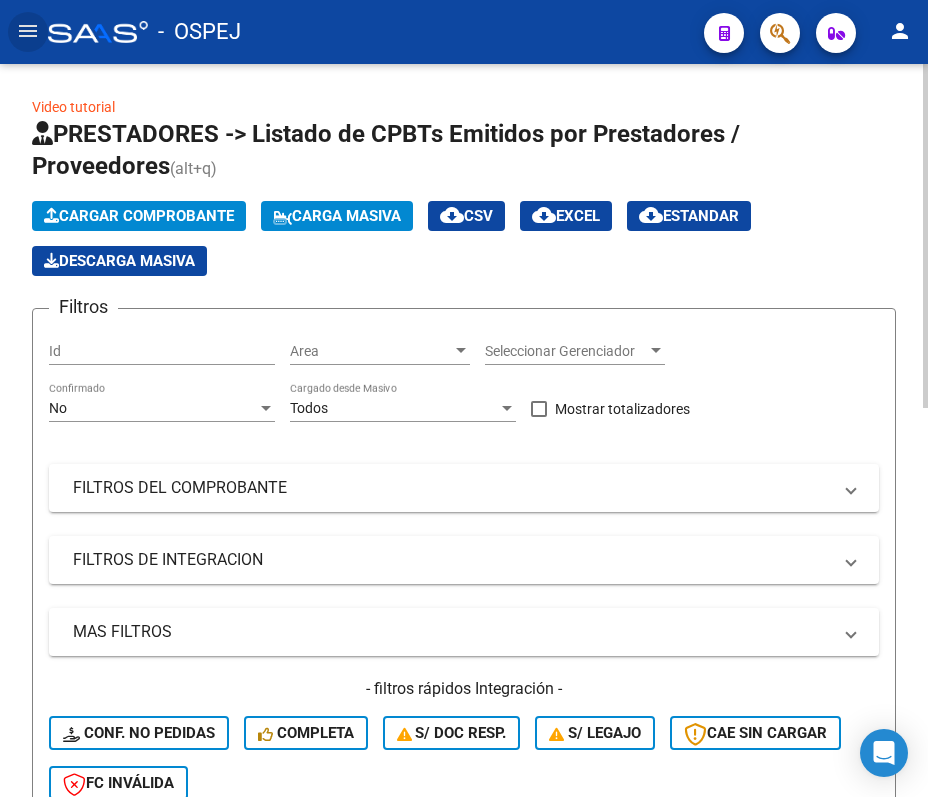 click on "Area Area" 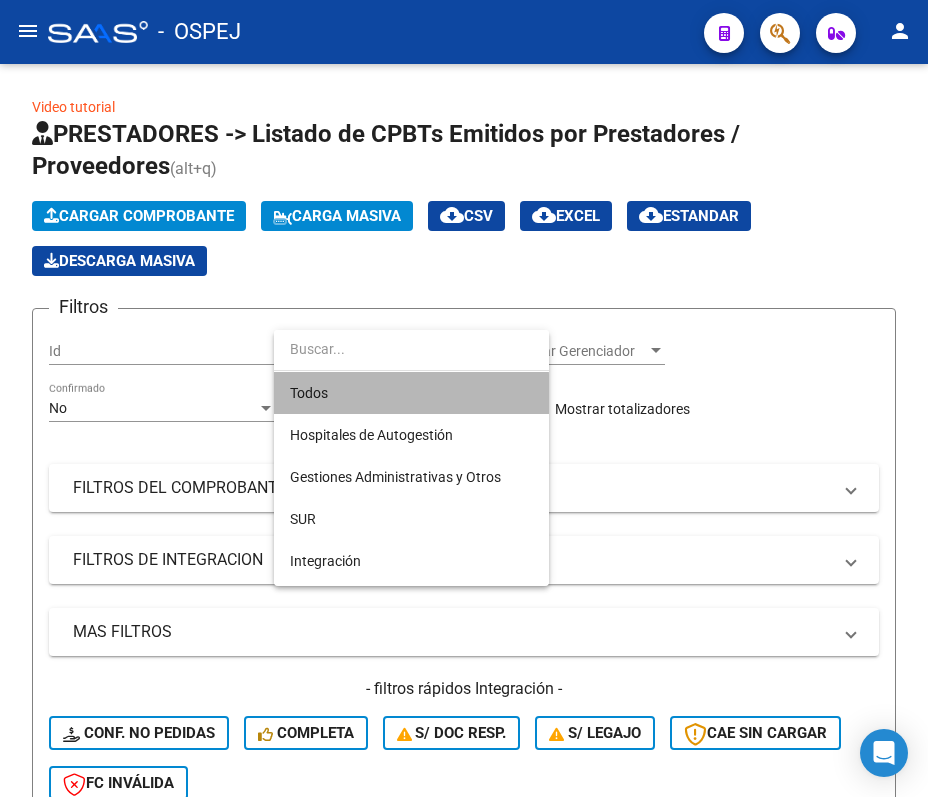 click on "Todos" at bounding box center [411, 393] 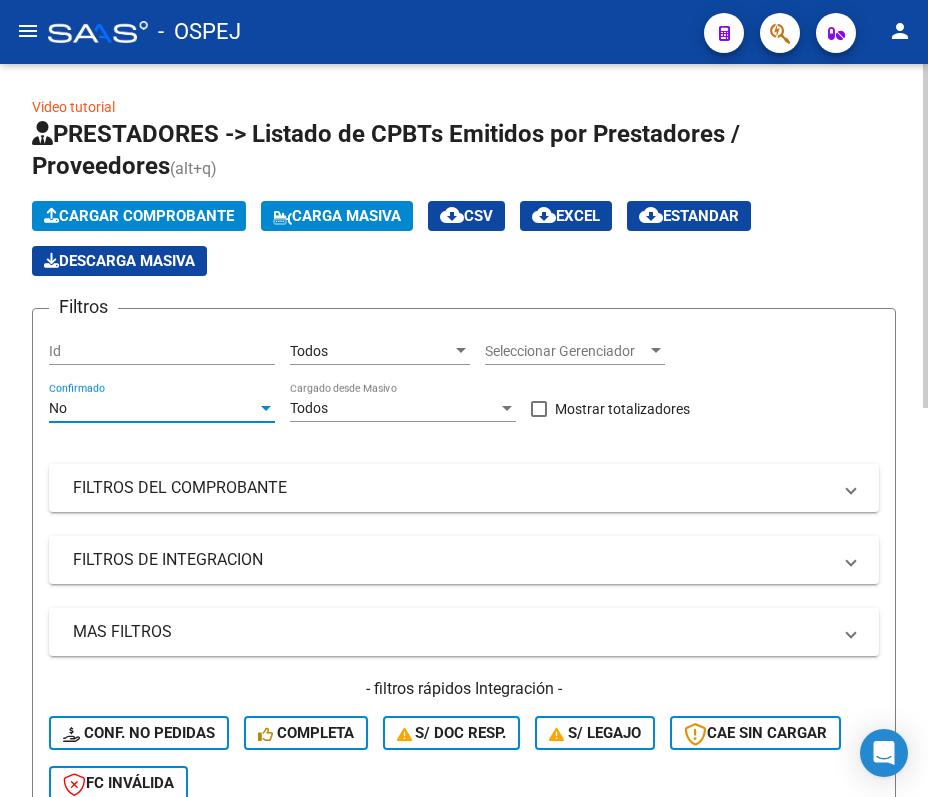 click on "No" at bounding box center (153, 408) 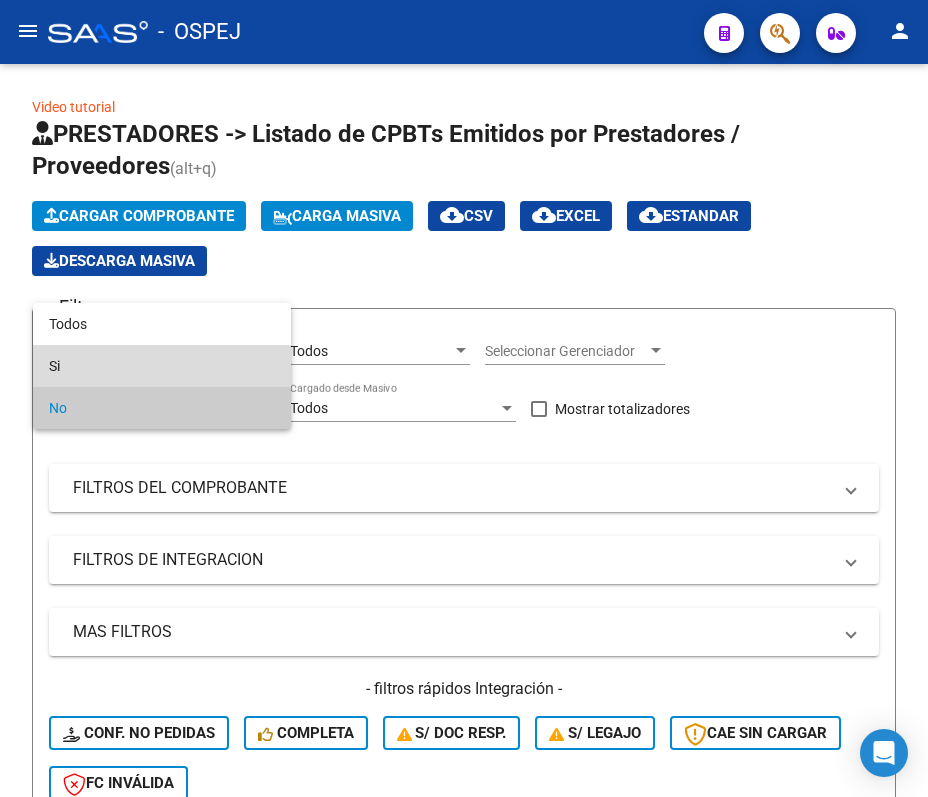 click on "Si" at bounding box center [162, 366] 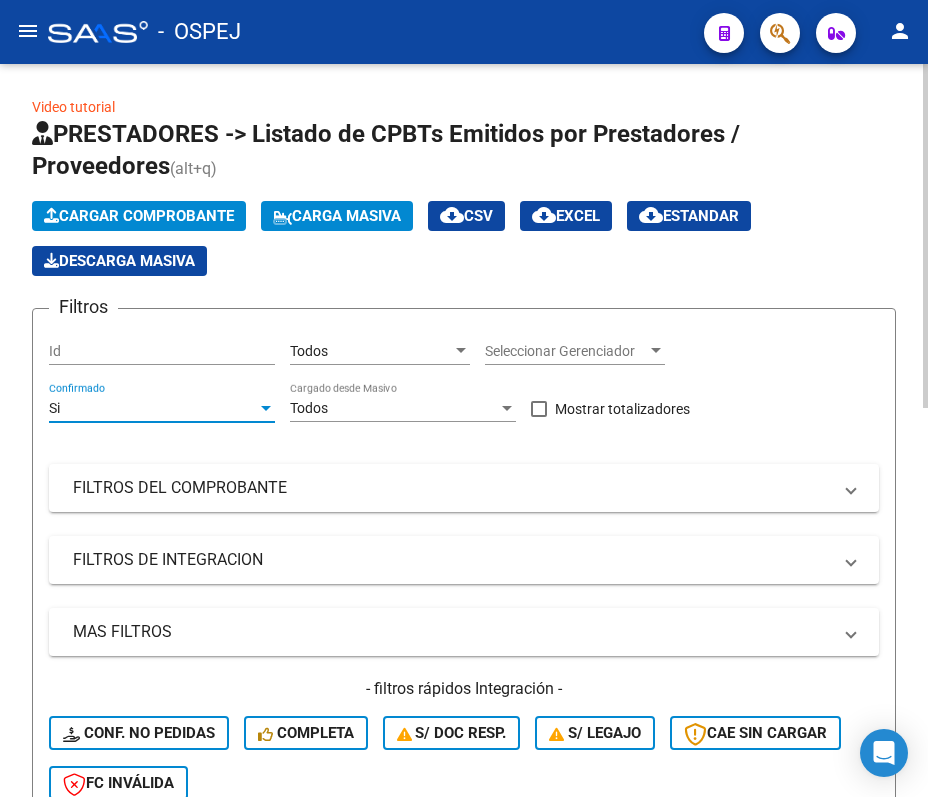 click on "Si" at bounding box center (153, 408) 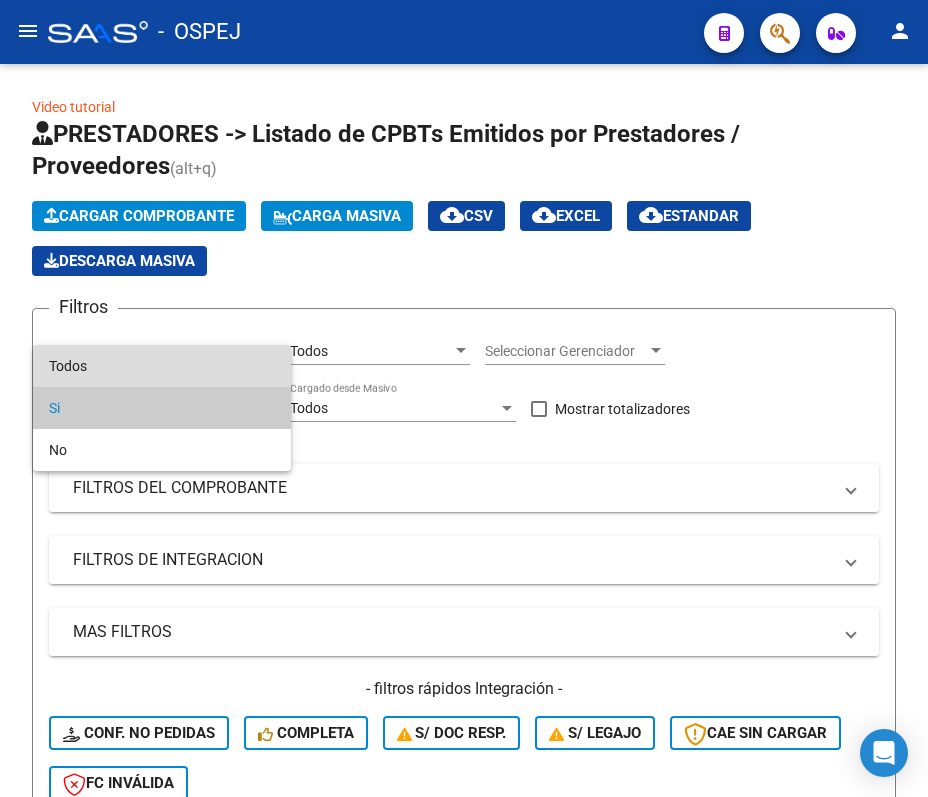 click on "Todos" at bounding box center (162, 366) 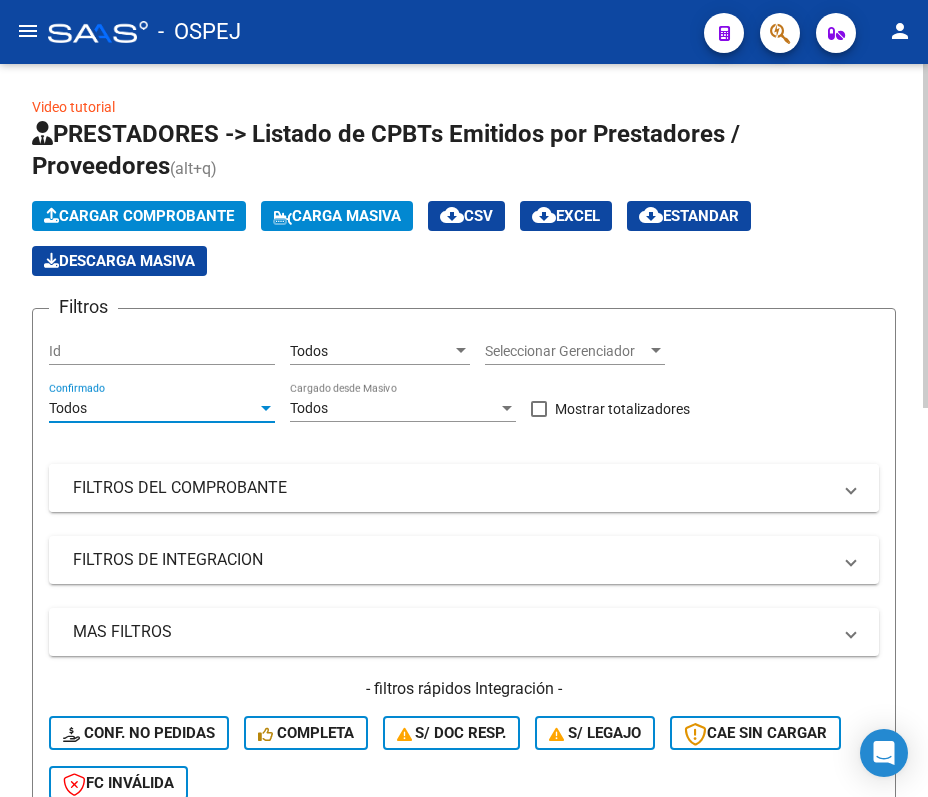 click on "FILTROS DEL COMPROBANTE" at bounding box center [452, 488] 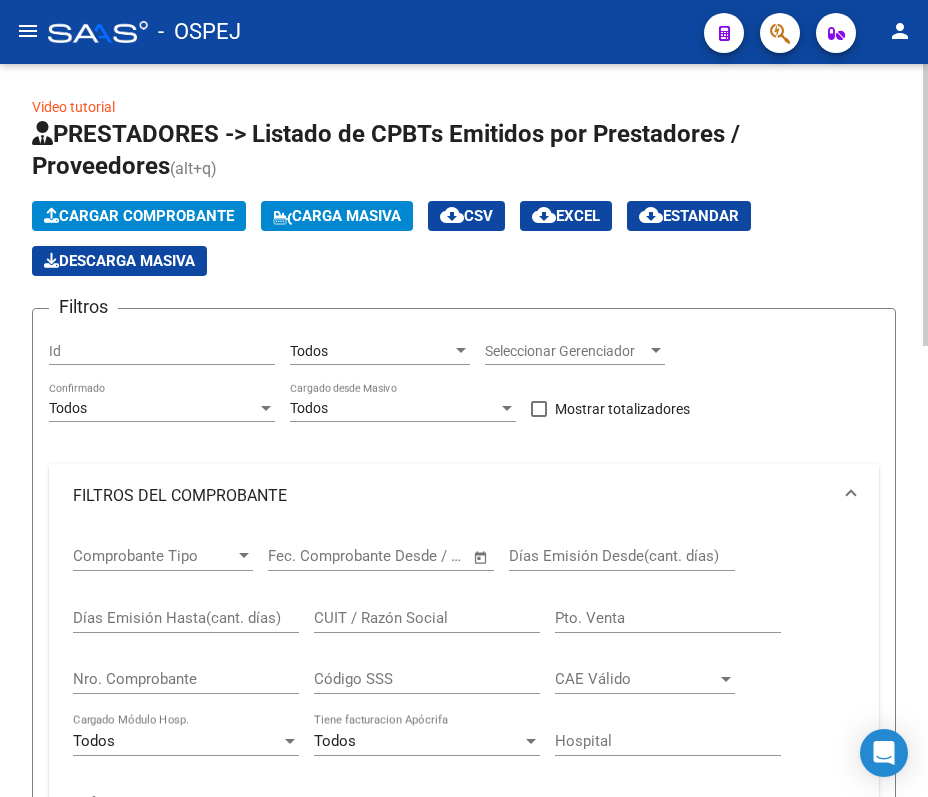 click on "Nro. Comprobante" at bounding box center [186, 679] 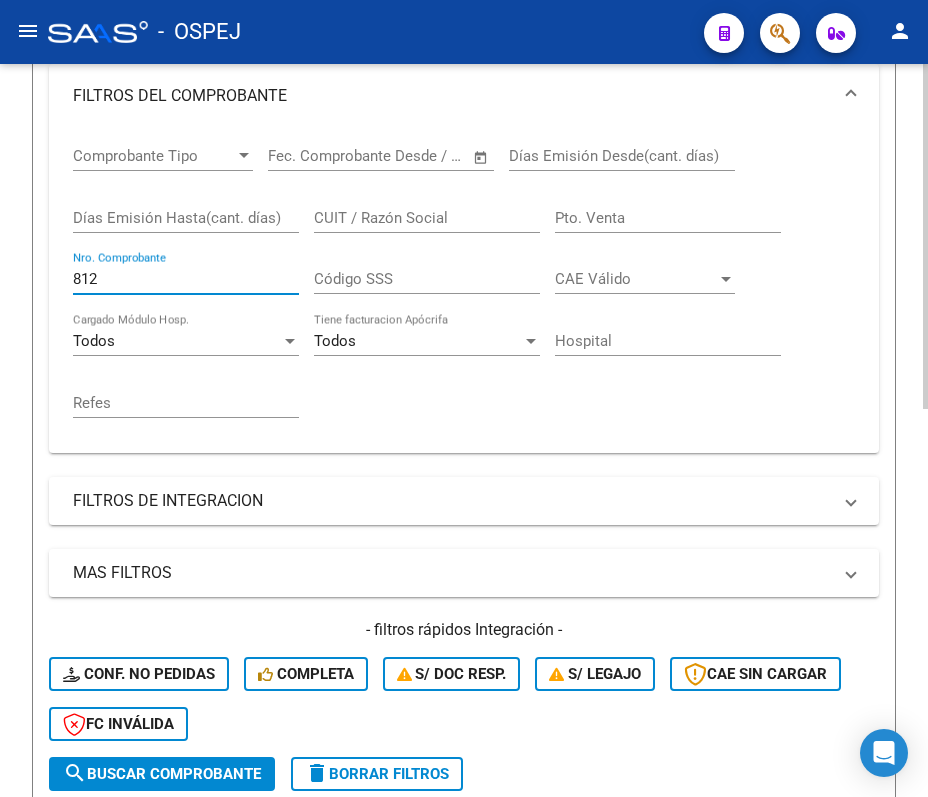 scroll, scrollTop: 800, scrollLeft: 0, axis: vertical 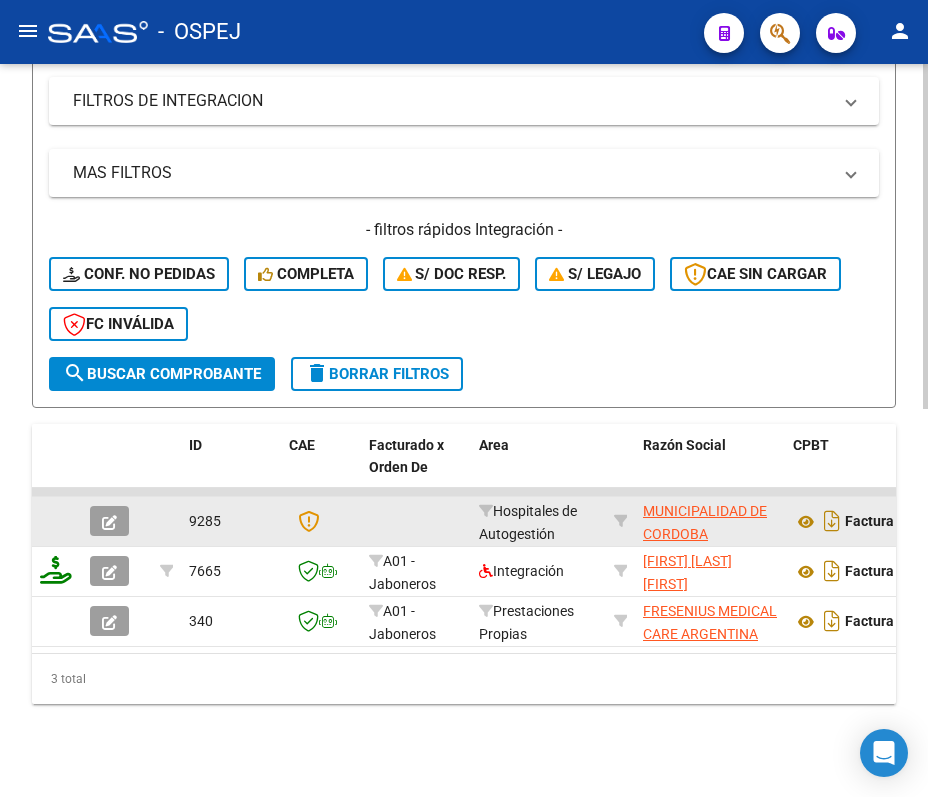 type on "812" 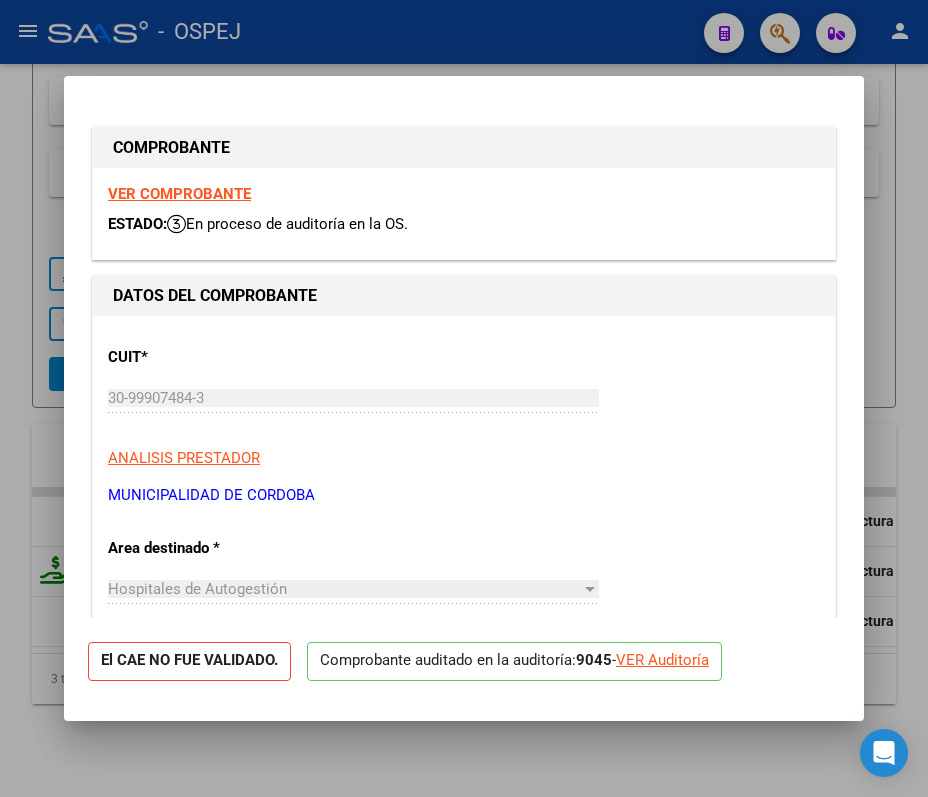click on "VER Auditoría" 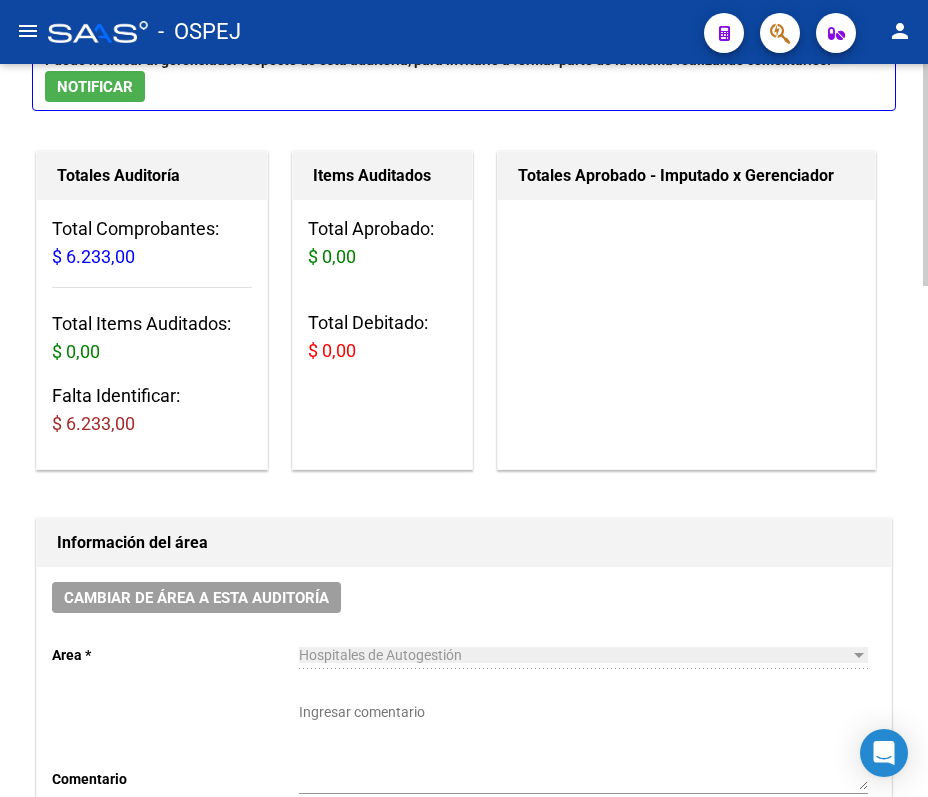 scroll, scrollTop: 933, scrollLeft: 0, axis: vertical 